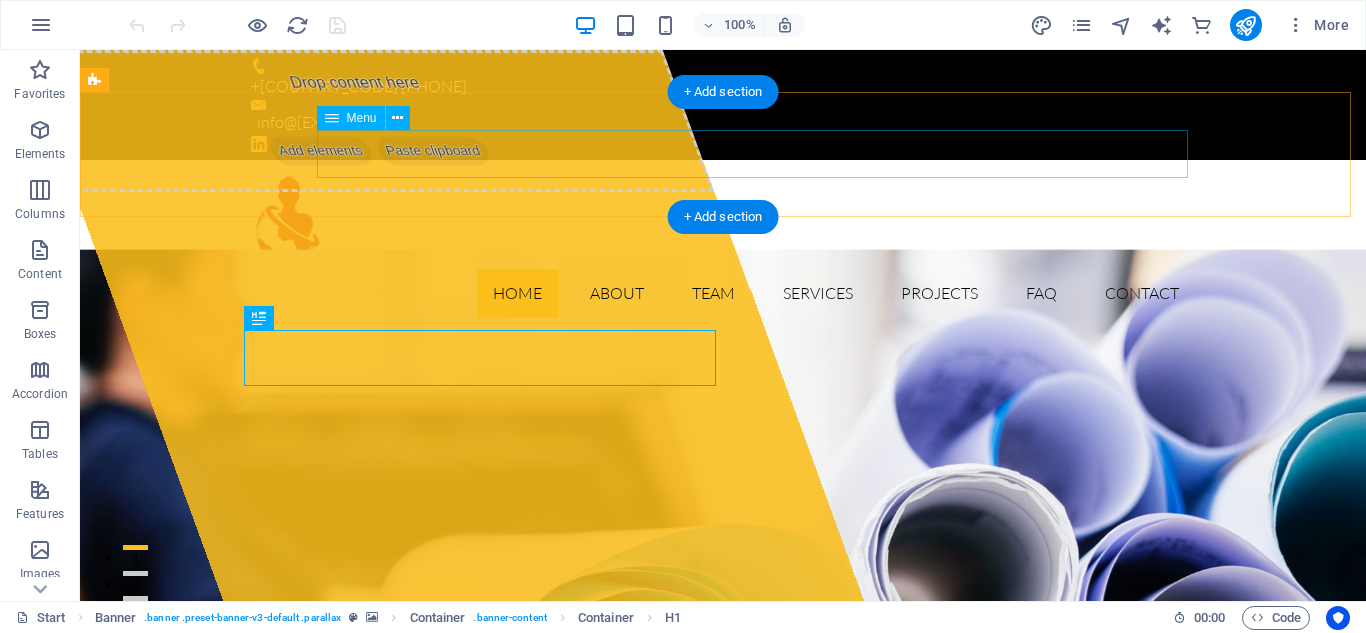 scroll, scrollTop: 0, scrollLeft: 0, axis: both 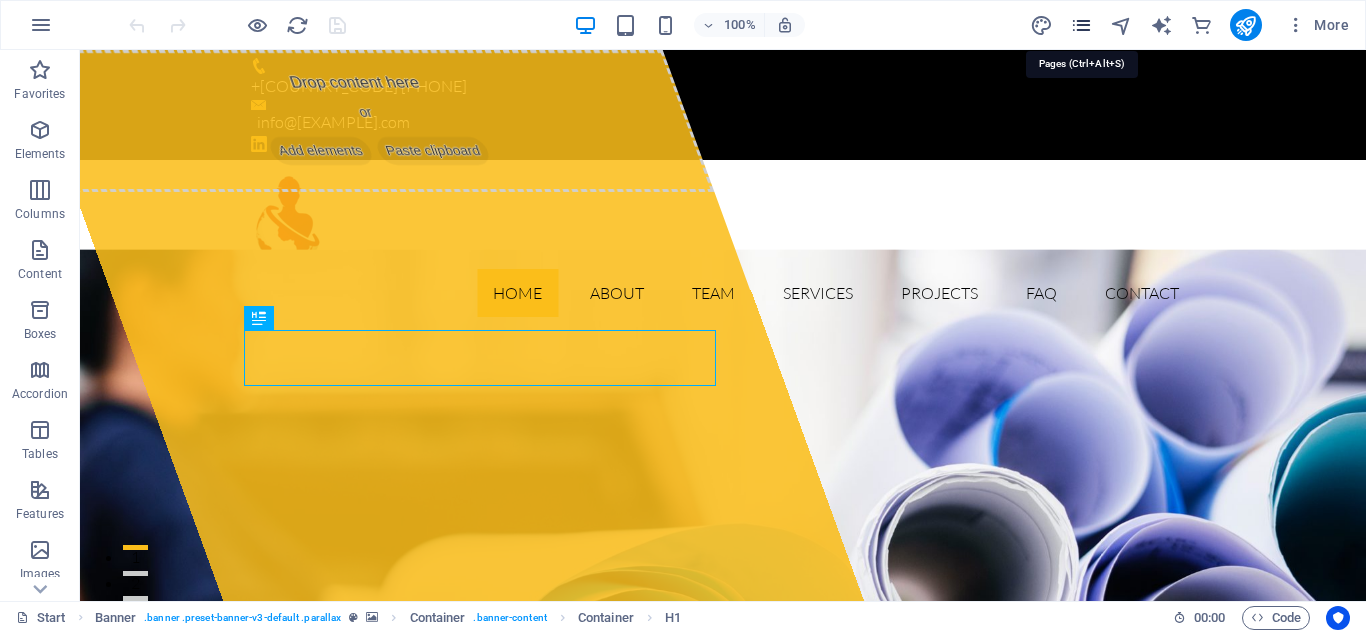 click at bounding box center [1081, 25] 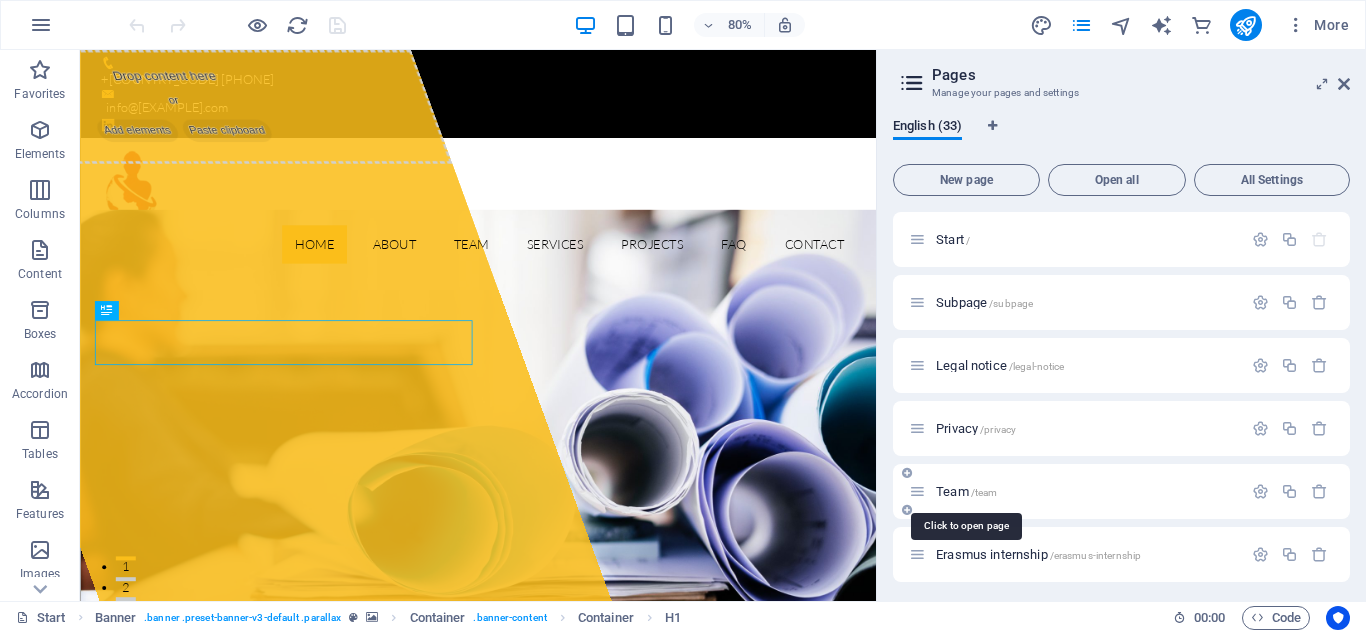 click on "Team /team" at bounding box center [966, 491] 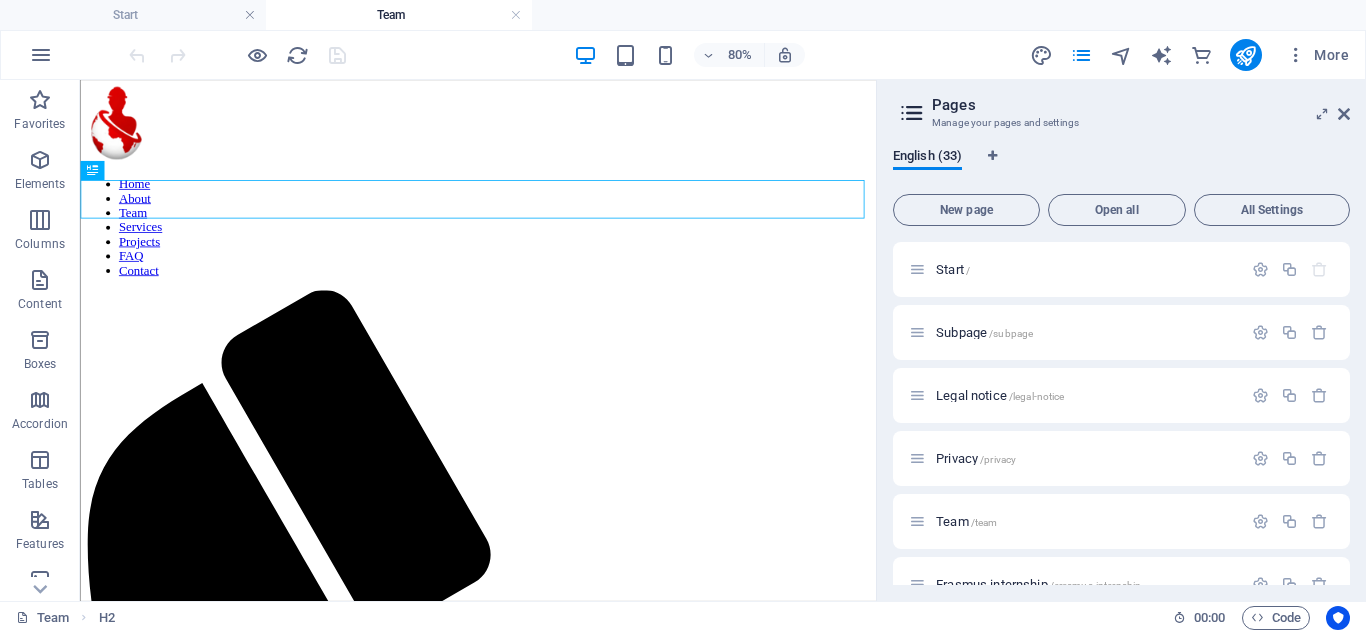 scroll, scrollTop: 0, scrollLeft: 0, axis: both 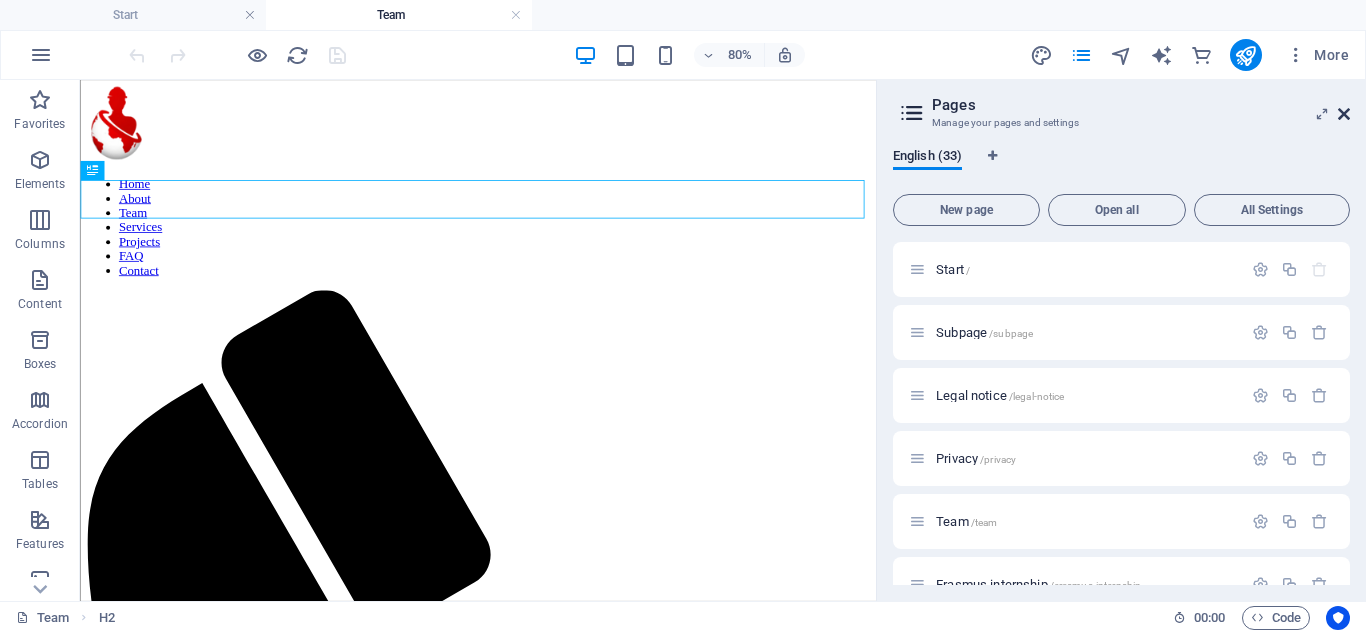 drag, startPoint x: 1346, startPoint y: 118, endPoint x: 1266, endPoint y: 39, distance: 112.432205 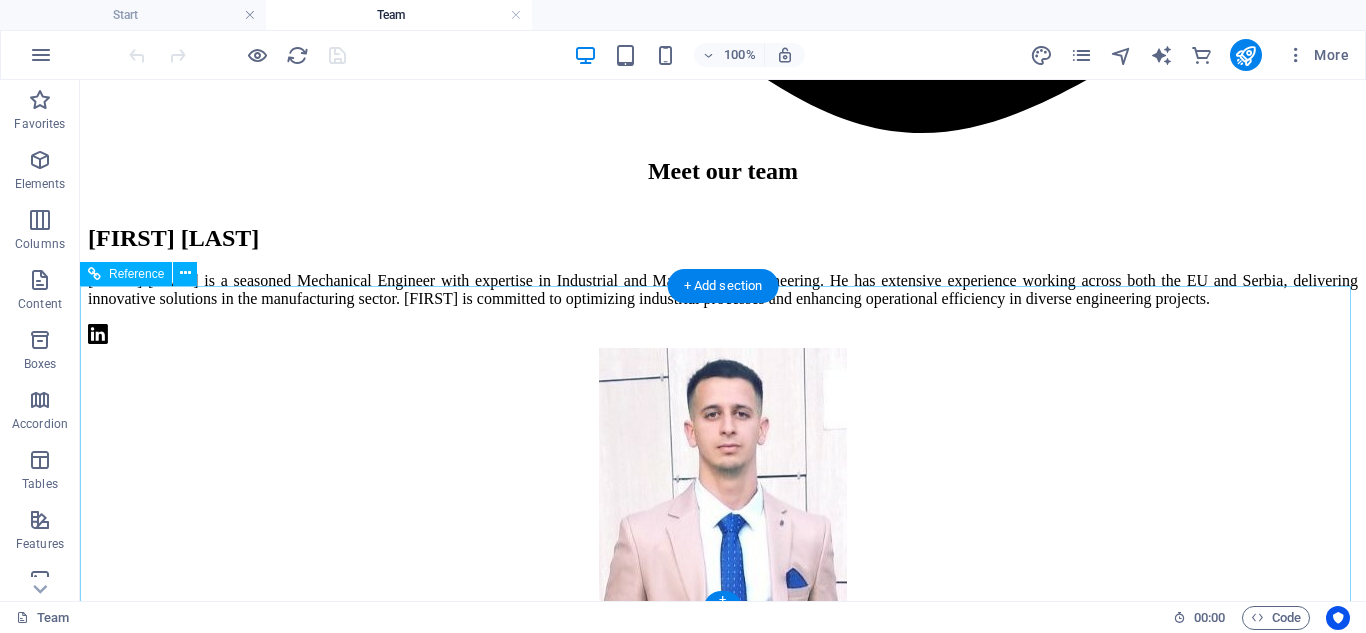 scroll, scrollTop: 1733, scrollLeft: 0, axis: vertical 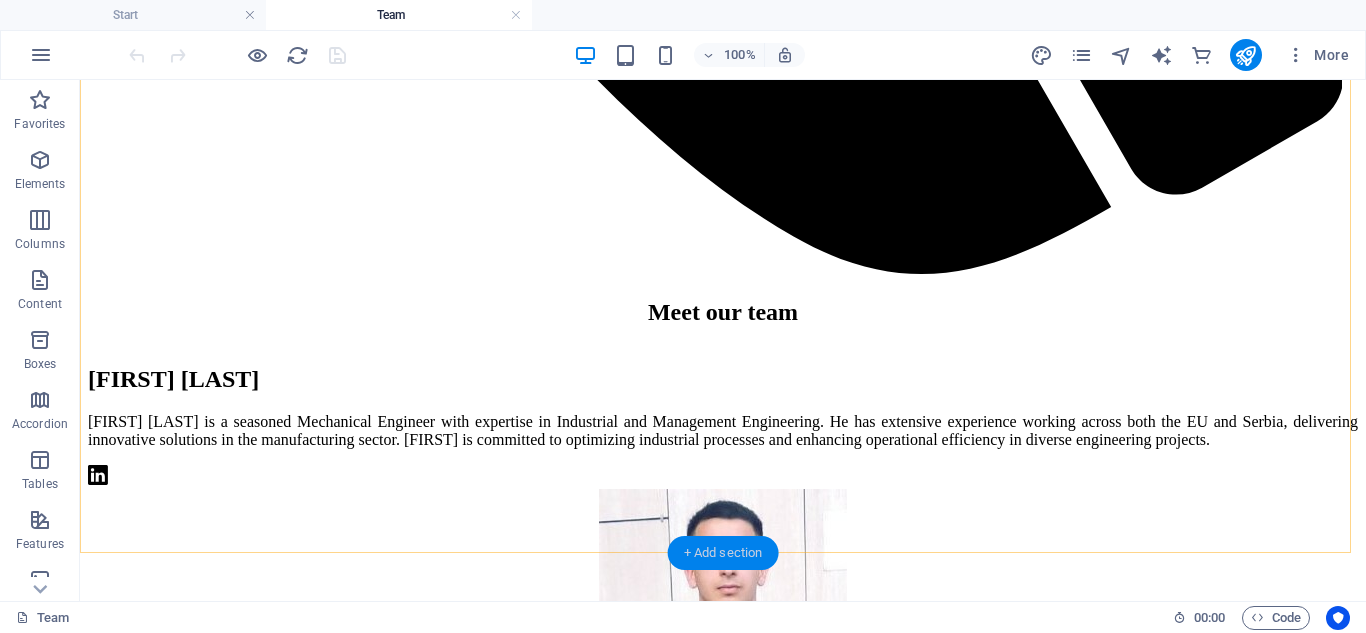 drag, startPoint x: 728, startPoint y: 540, endPoint x: 273, endPoint y: 405, distance: 474.6051 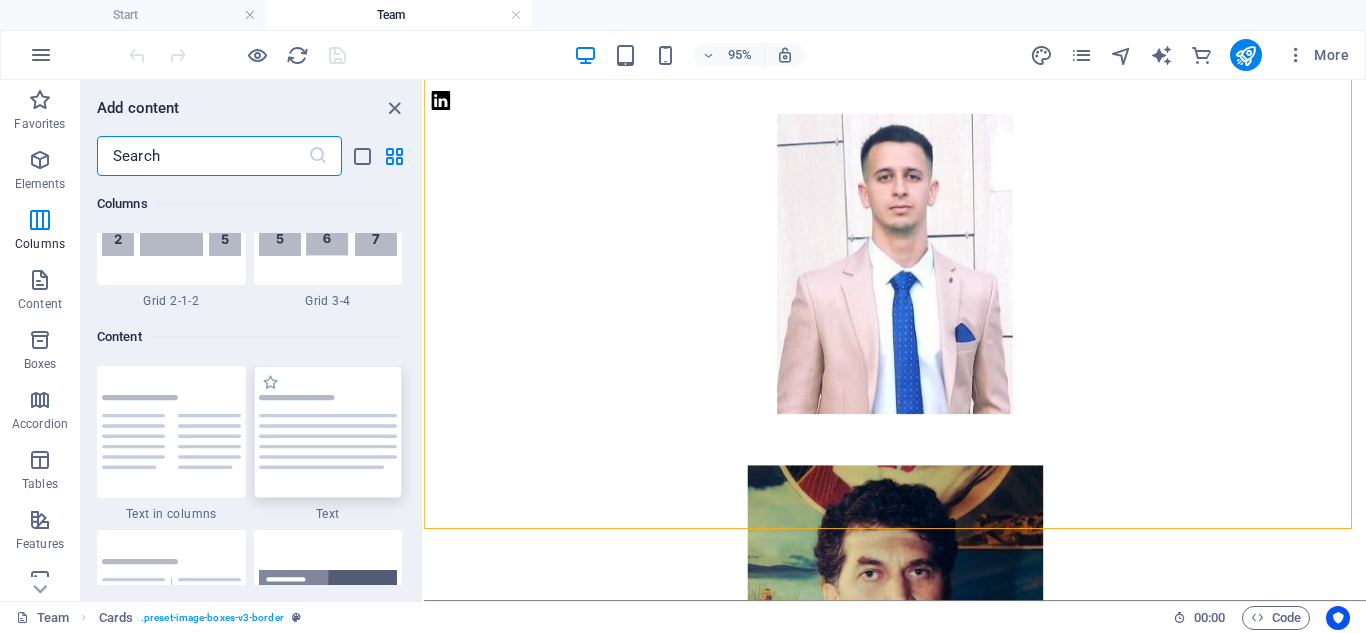 scroll, scrollTop: 3499, scrollLeft: 0, axis: vertical 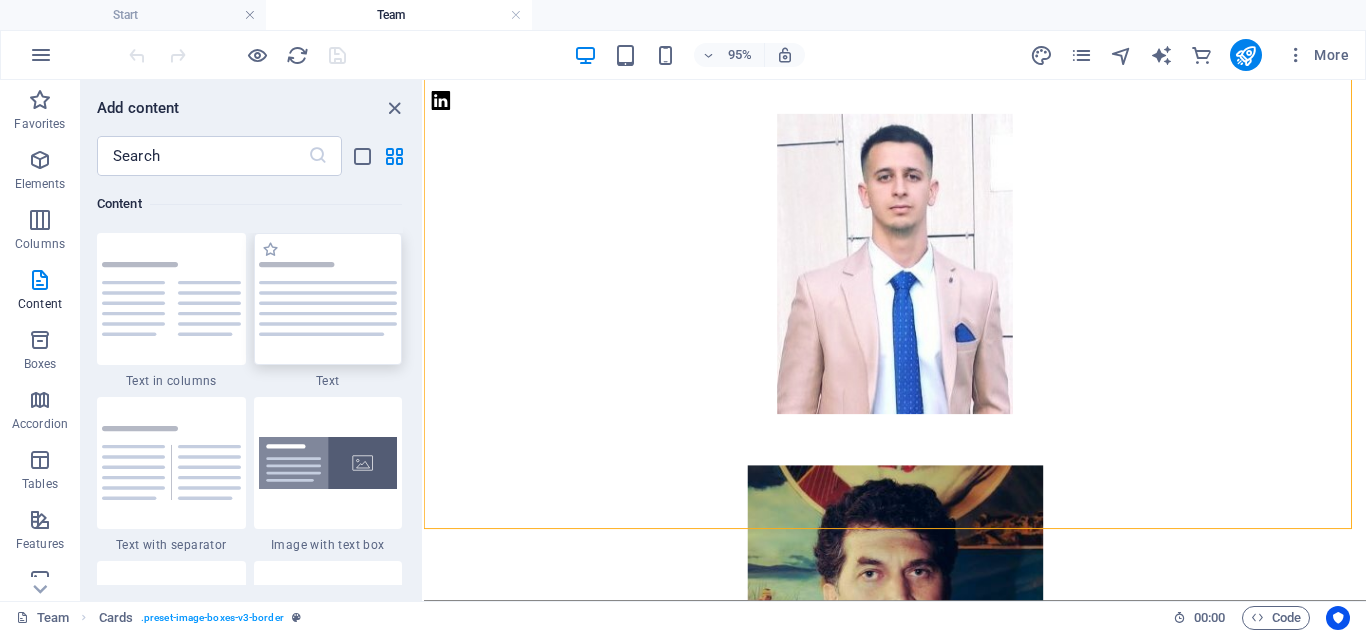 click at bounding box center [328, 299] 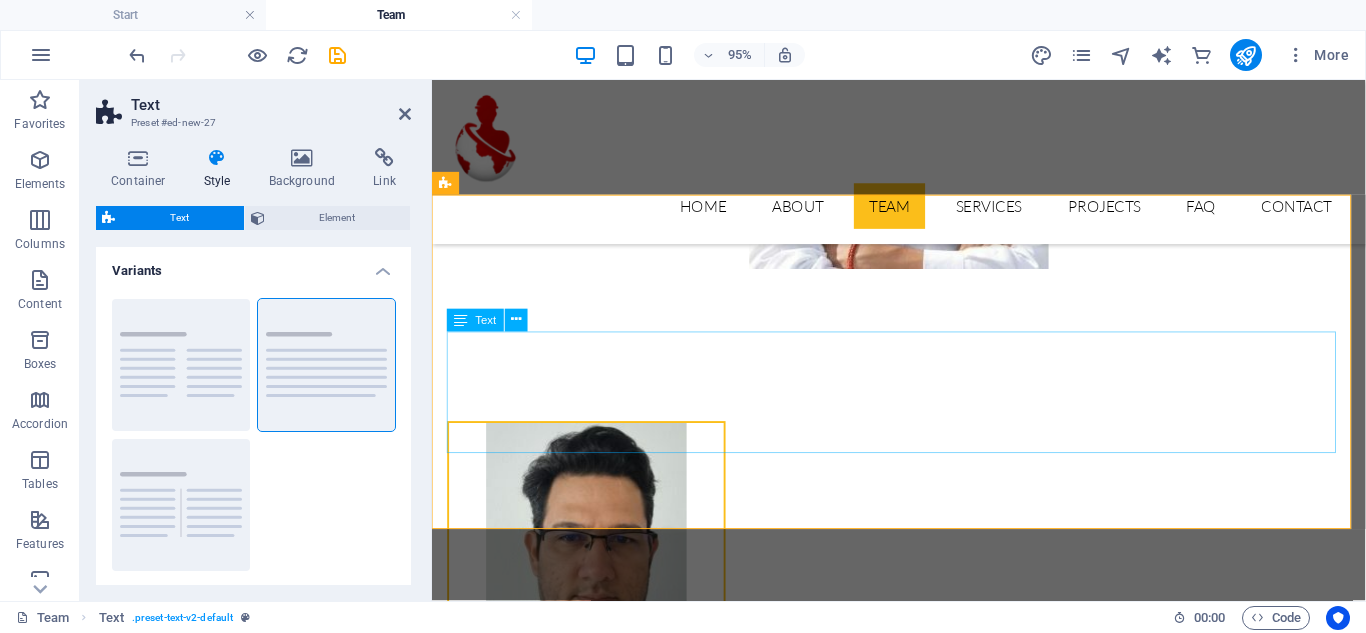scroll, scrollTop: 1867, scrollLeft: 0, axis: vertical 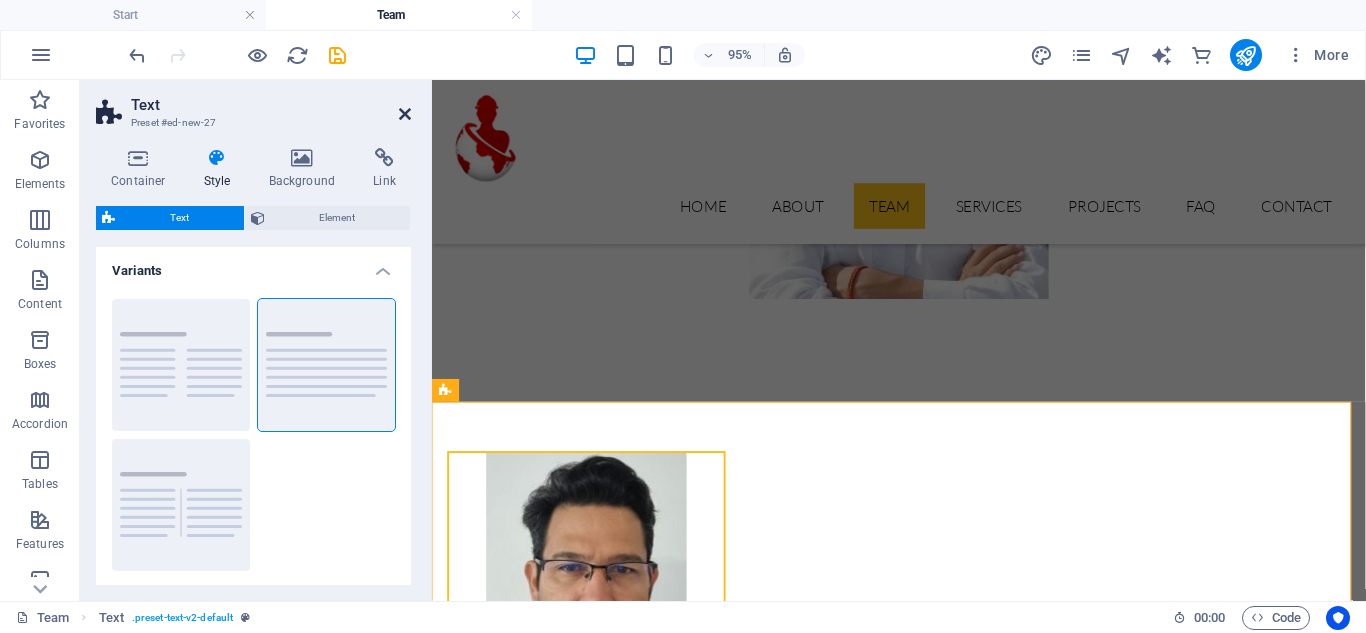 click at bounding box center (405, 114) 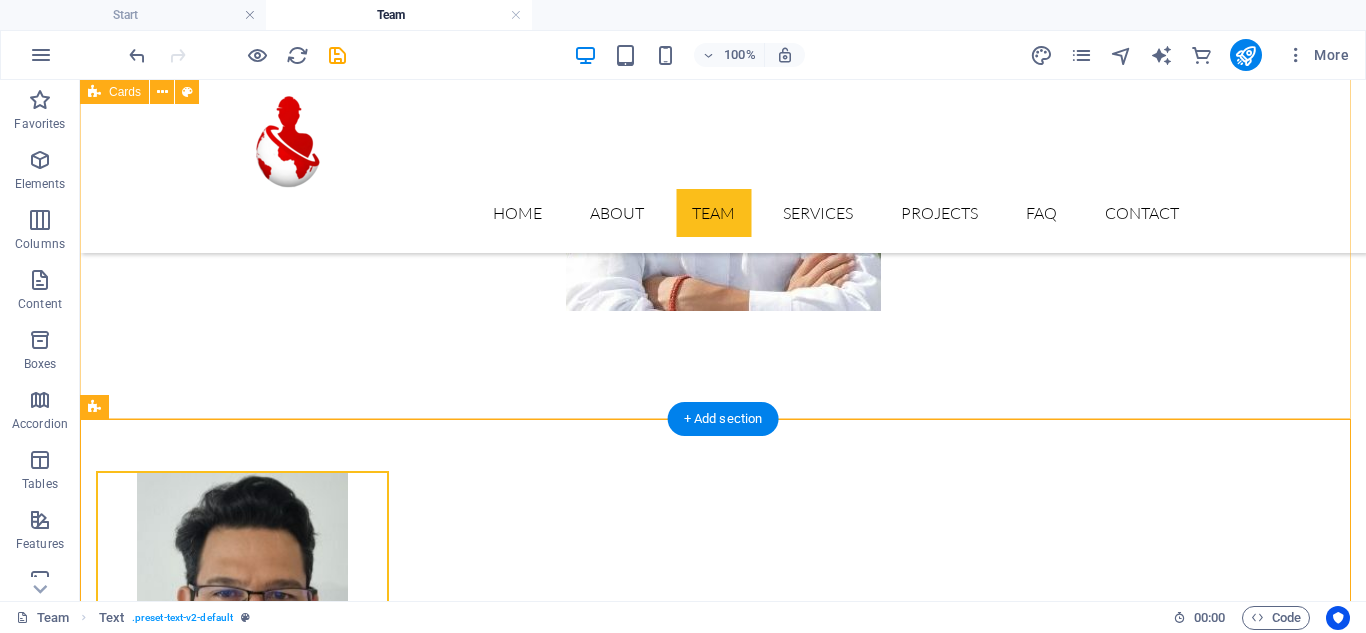 scroll, scrollTop: 2000, scrollLeft: 0, axis: vertical 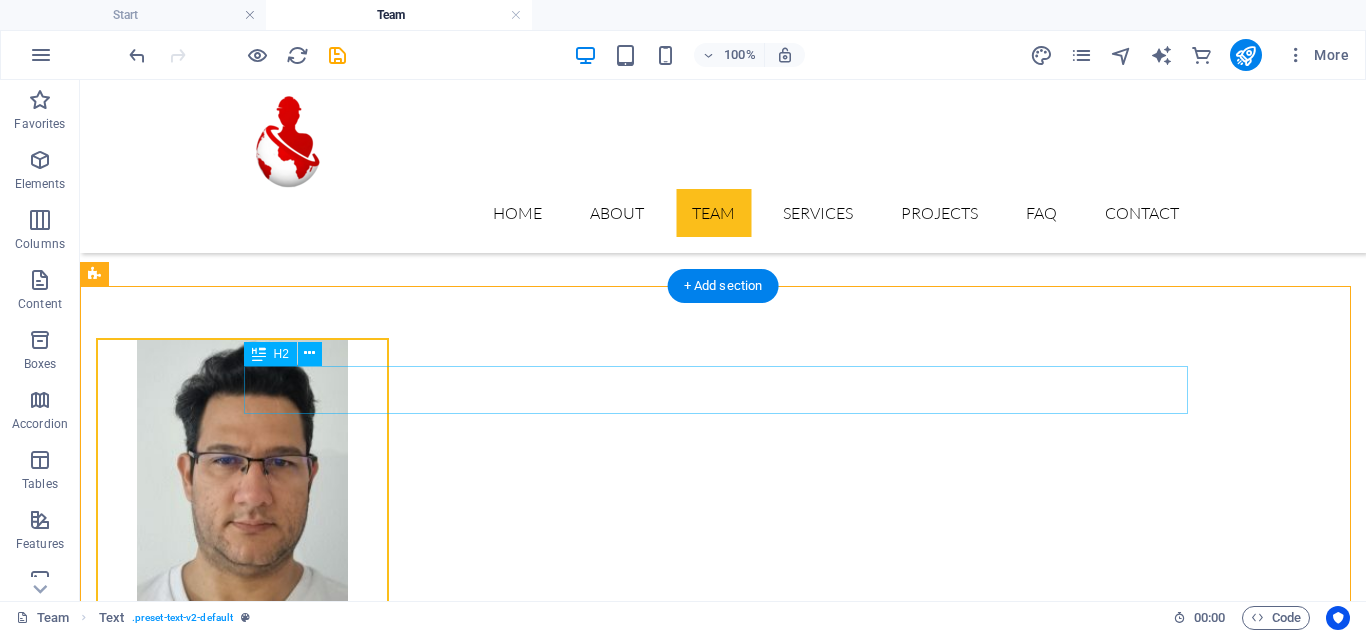 click on "Headline" at bounding box center (723, 2110) 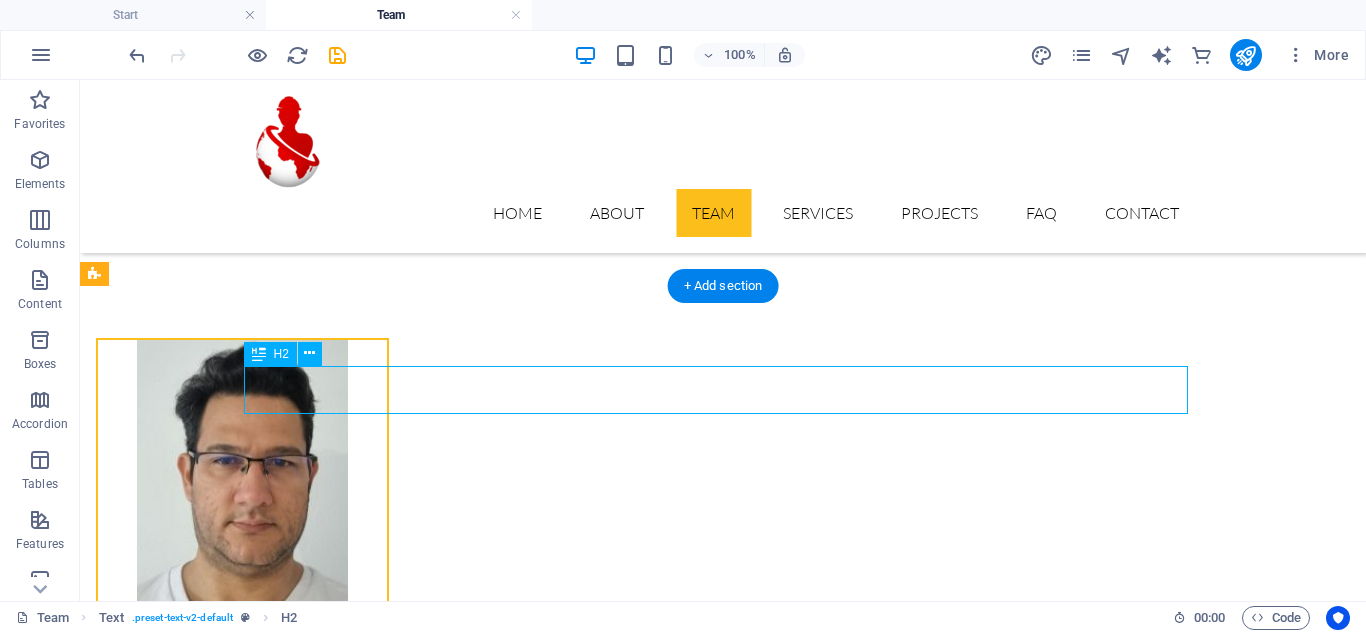 click on "Headline" at bounding box center [723, 2110] 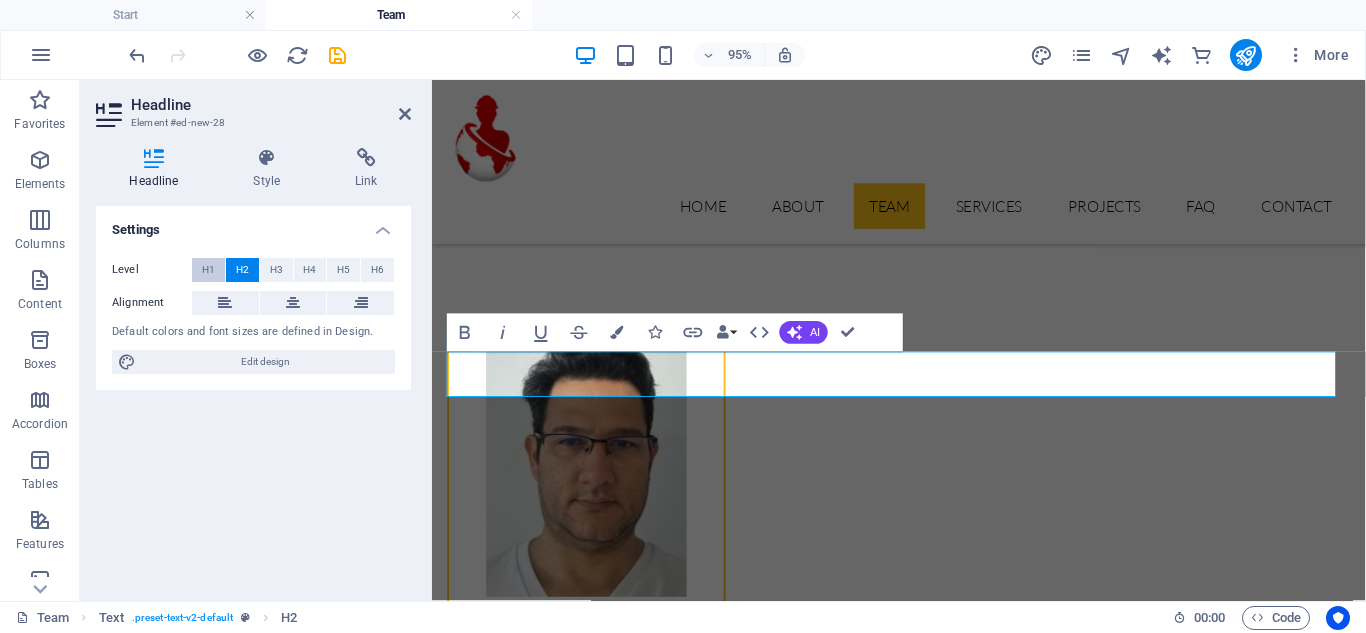 click on "H1" at bounding box center (208, 270) 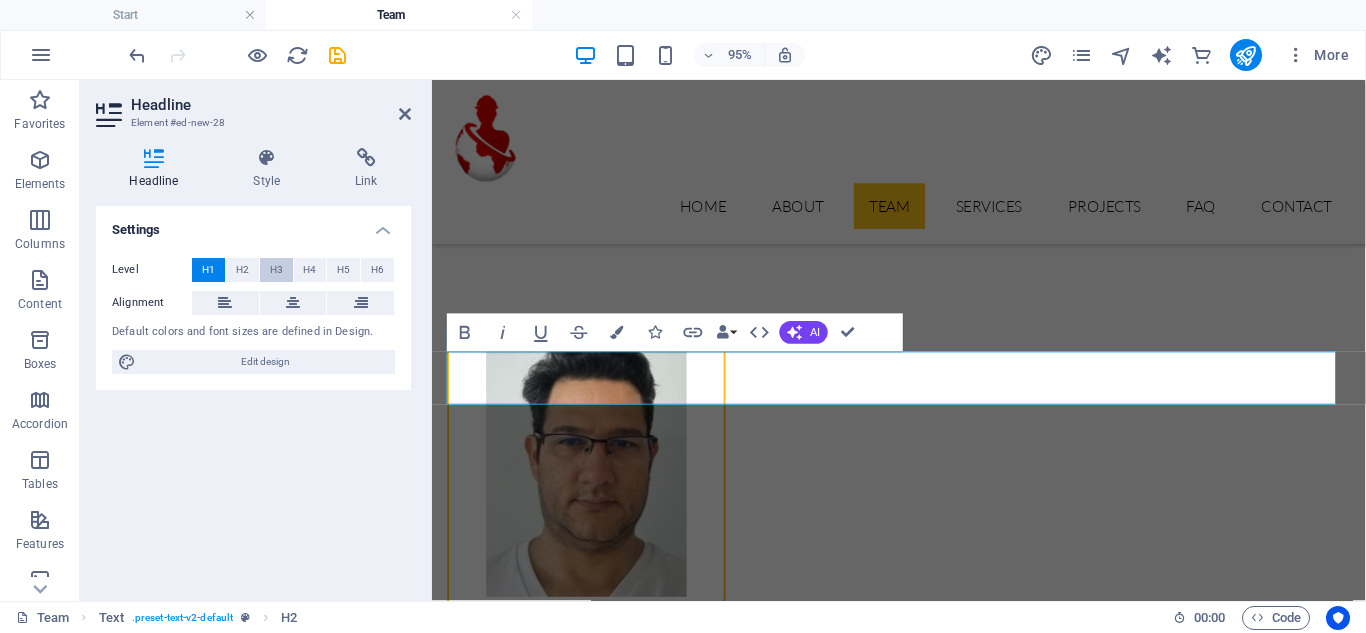 click on "H3" at bounding box center [276, 270] 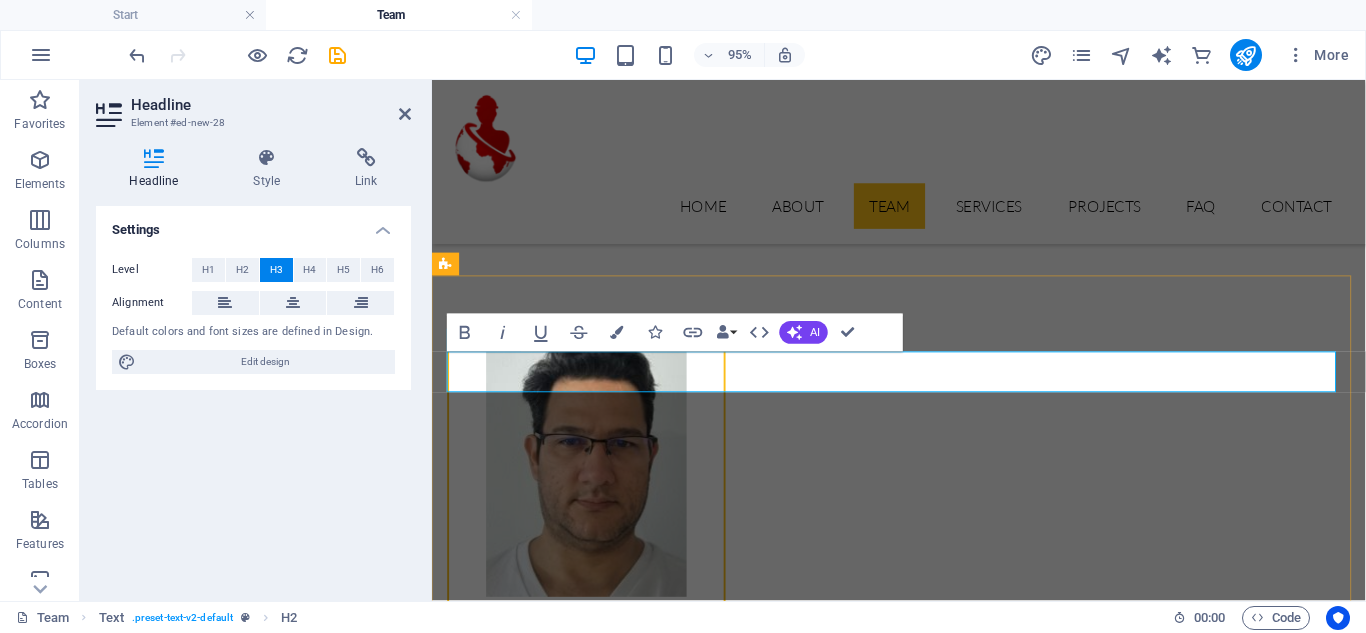 click on "Headline" at bounding box center [924, 2107] 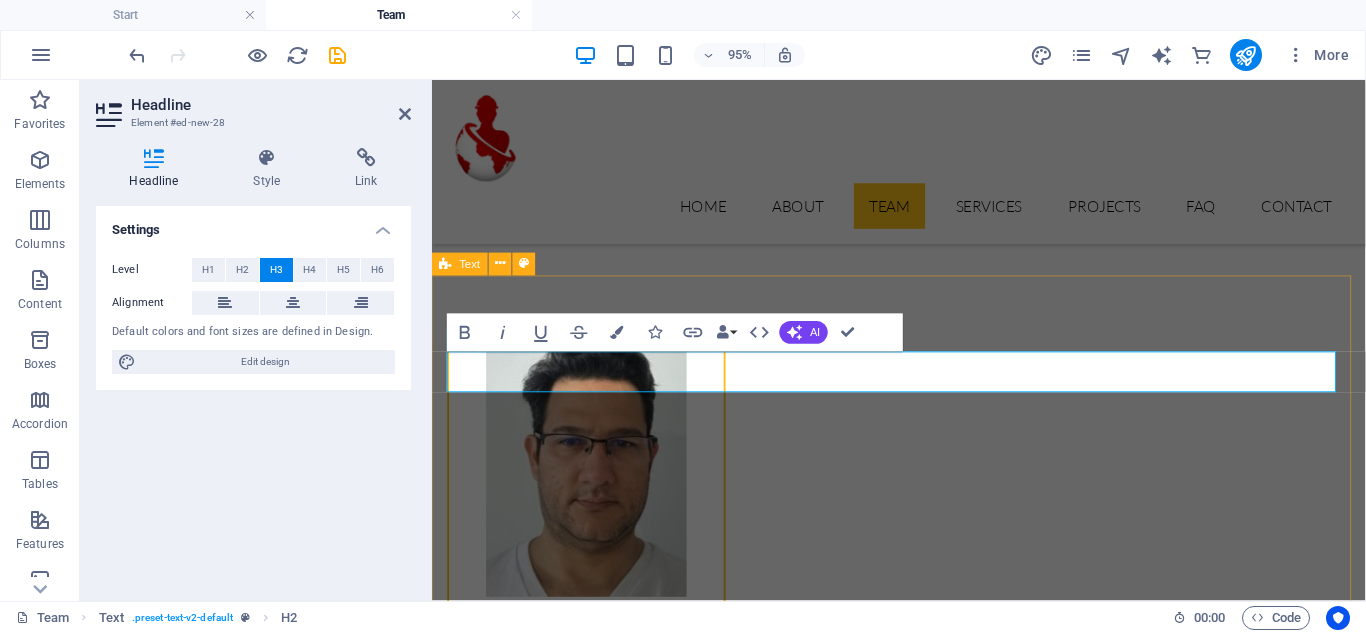 drag, startPoint x: 546, startPoint y: 382, endPoint x: 415, endPoint y: 387, distance: 131.09538 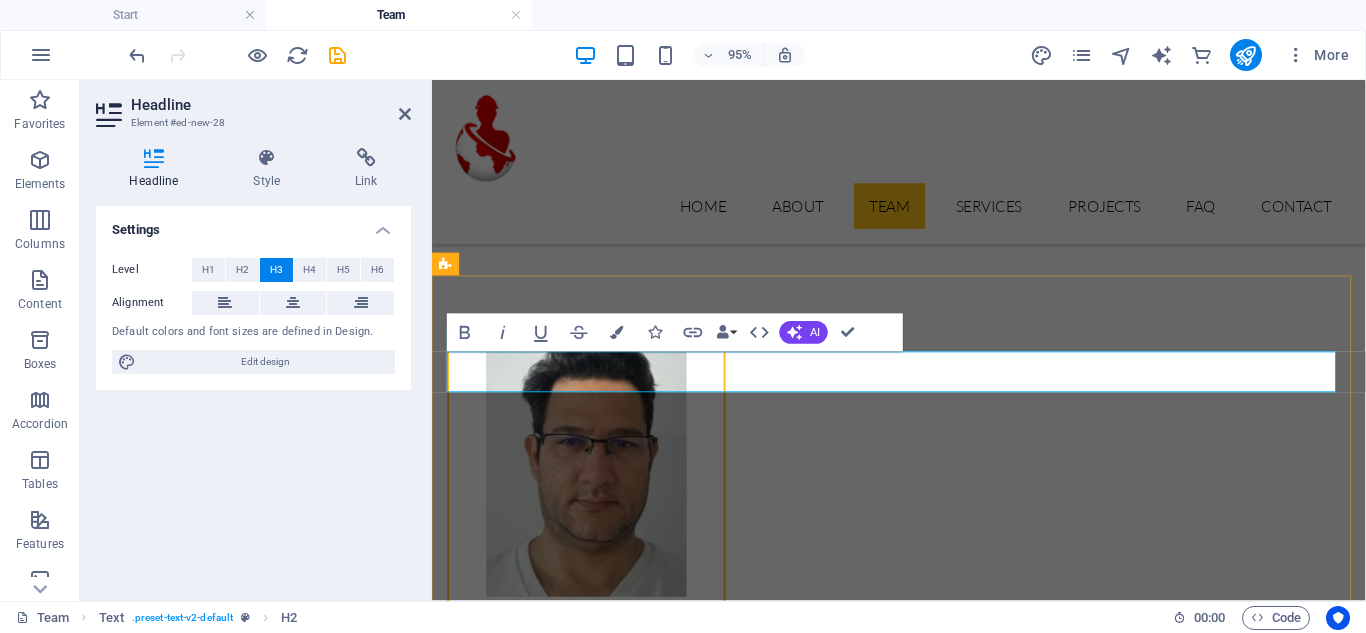 type 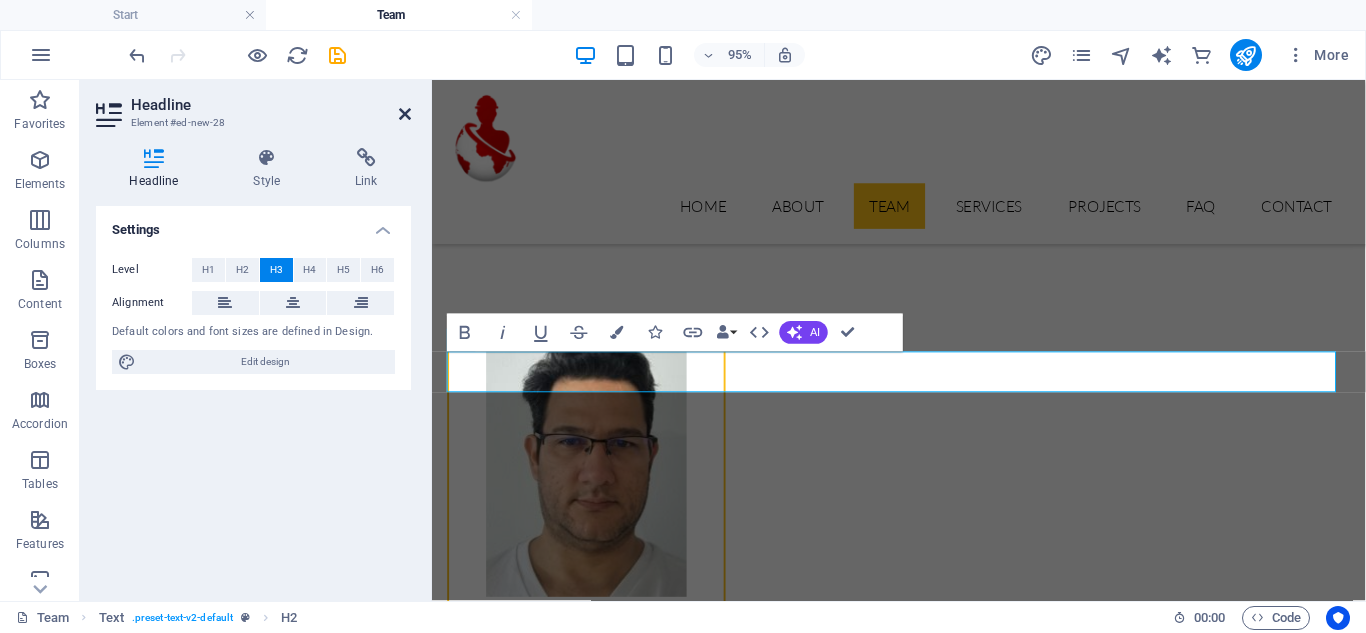drag, startPoint x: 403, startPoint y: 108, endPoint x: 343, endPoint y: 44, distance: 87.72685 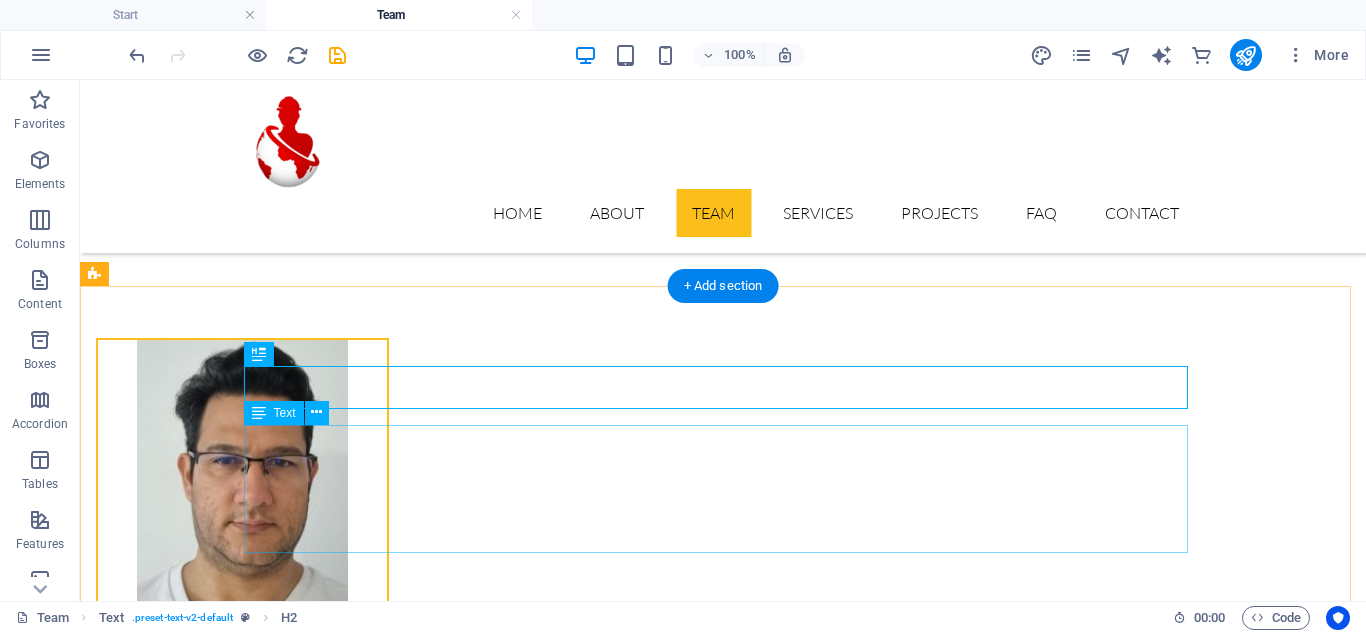 click on "Lorem ipsum dolor sitope amet, consectetur adipisicing elitip. Massumenda, dolore, cum vel modi asperiores consequatur suscipit quidem ducimus eveniet iure expedita consecteture odiogil voluptatum similique fugit voluptates atem accusamus quae quas dolorem tenetur facere tempora maiores adipisci reiciendis accusantium voluptatibus id voluptate tempore dolor harum nisi amet! Nobis, eaque. Aenean commodo ligula eget dolor. Lorem ipsum dolor sit amet, consectetuer adipiscing elit leget odiogil voluptatum similique fugit voluptates dolor. Libero assumenda, dolore, cum vel modi asperiores consequatur." at bounding box center [723, 2210] 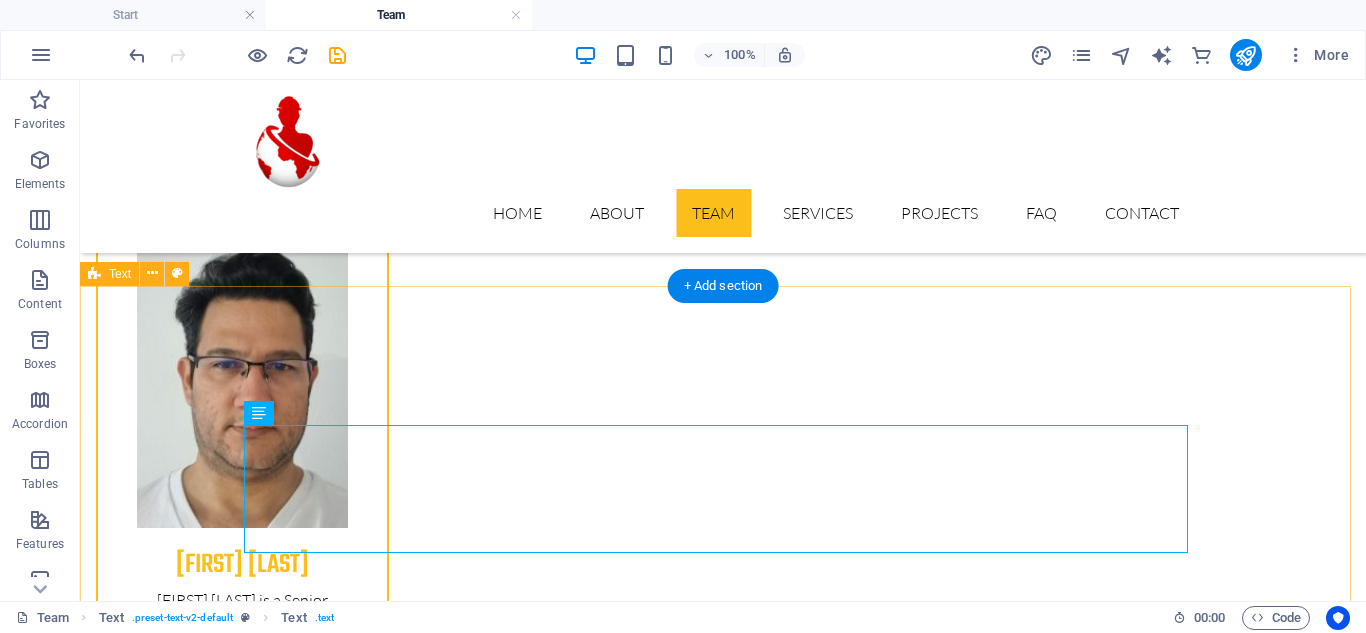 scroll, scrollTop: 2133, scrollLeft: 0, axis: vertical 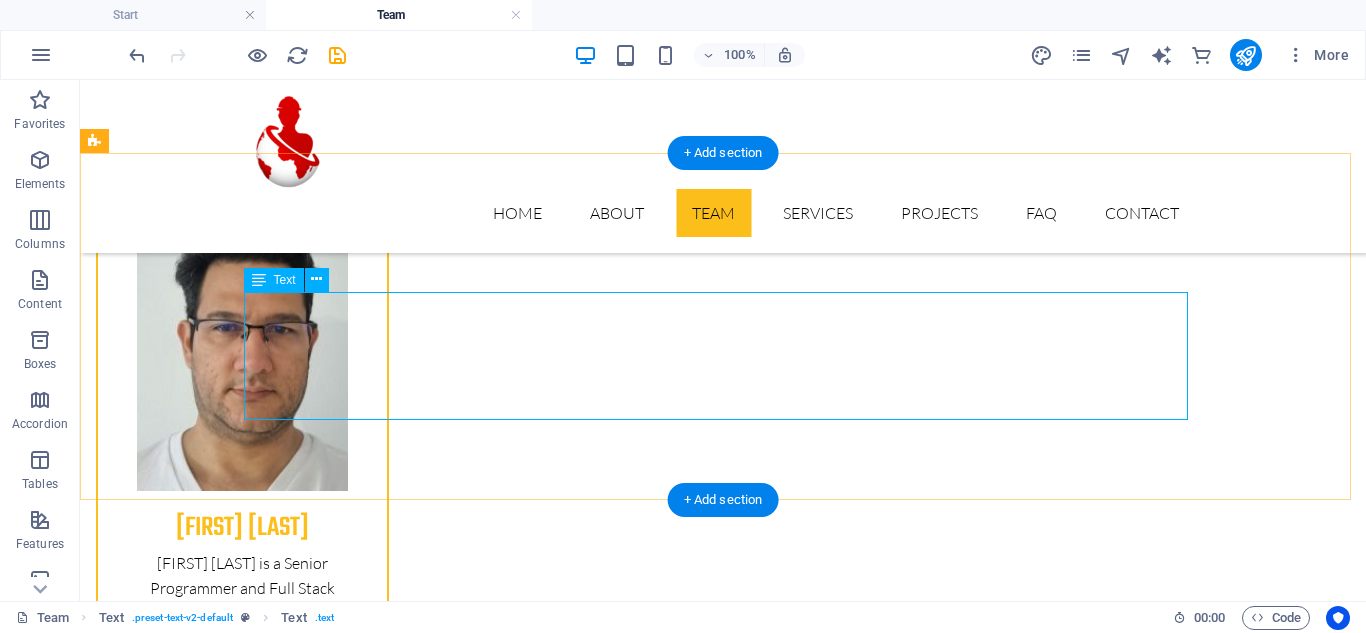 click on "Lorem ipsum dolor sitope amet, consectetur adipisicing elitip. Massumenda, dolore, cum vel modi asperiores consequatur suscipit quidem ducimus eveniet iure expedita consecteture odiogil voluptatum similique fugit voluptates atem accusamus quae quas dolorem tenetur facere tempora maiores adipisci reiciendis accusantium voluptatibus id voluptate tempore dolor harum nisi amet! Nobis, eaque. Aenean commodo ligula eget dolor. Lorem ipsum dolor sit amet, consectetuer adipiscing elit leget odiogil voluptatum similique fugit voluptates dolor. Libero assumenda, dolore, cum vel modi asperiores consequatur." at bounding box center [723, 2077] 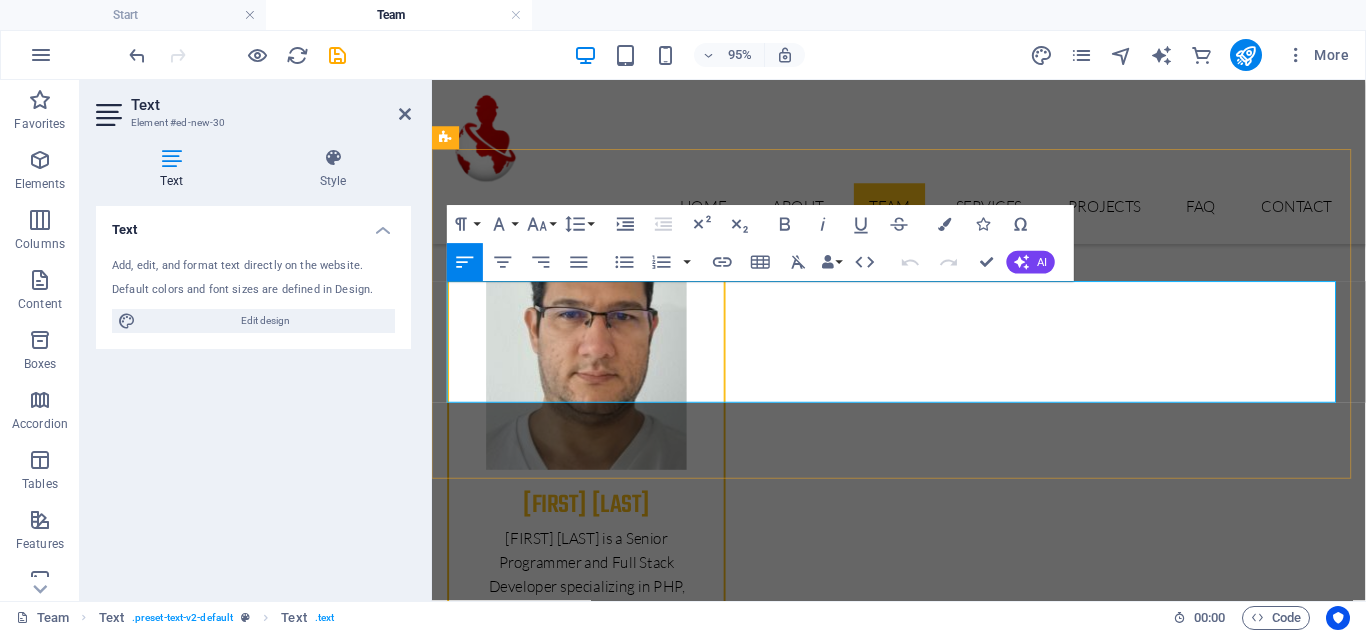 click on "Lorem ipsum dolor sitope amet, consectetur adipisicing elitip. Massumenda, dolore, cum vel modi asperiores consequatur suscipit quidem ducimus eveniet iure expedita consecteture odiogil voluptatum similique fugit voluptates atem accusamus quae quas dolorem tenetur facere tempora maiores adipisci reiciendis accusantium voluptatibus id voluptate tempore dolor harum nisi amet! Nobis, eaque. Aenean commodo ligula eget dolor. Lorem ipsum dolor sit amet, consectetuer adipiscing elit leget odiogil voluptatum similique fugit voluptates dolor. Libero assumenda, dolore, cum vel modi asperiores consequatur." at bounding box center [924, 2077] 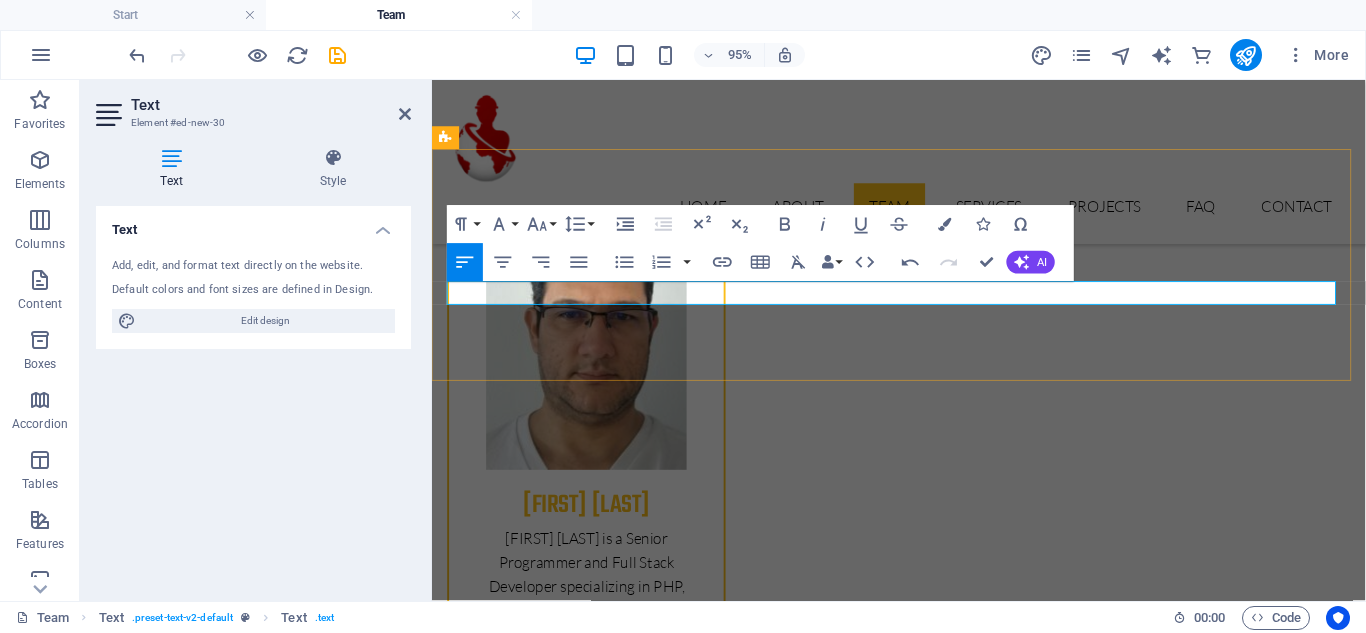 type 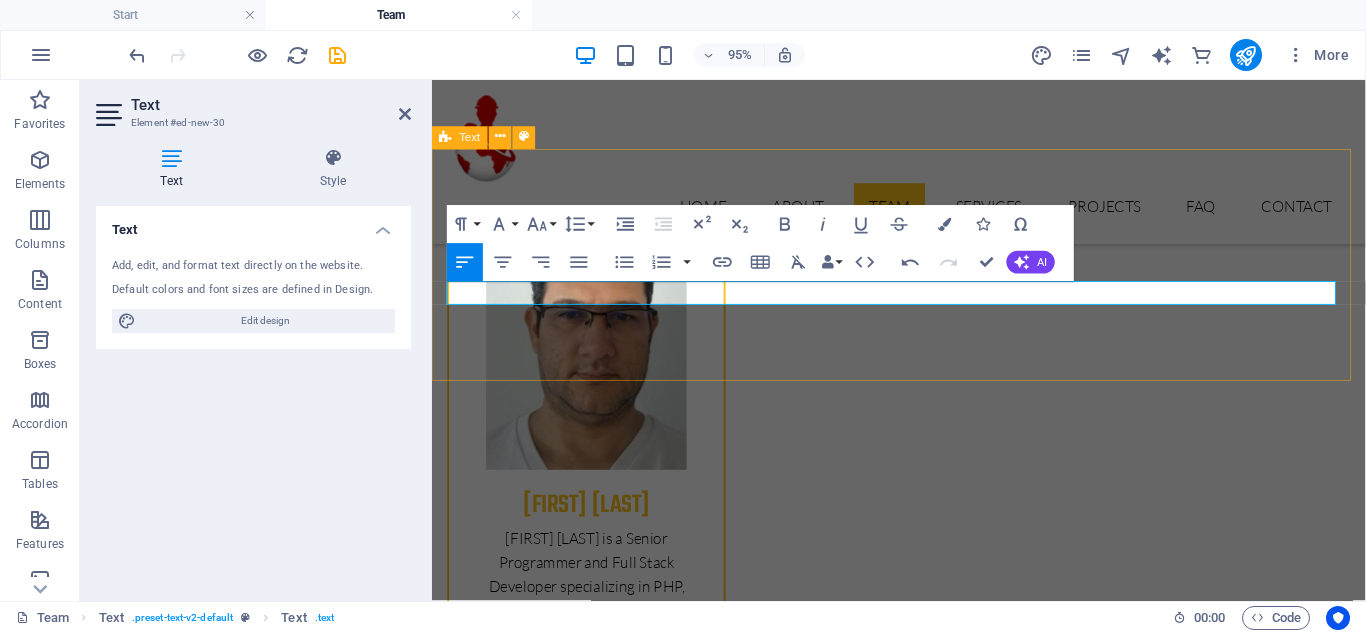 click on "[FIRST] [LAST] ​Project manager and assistant." at bounding box center [923, 1995] 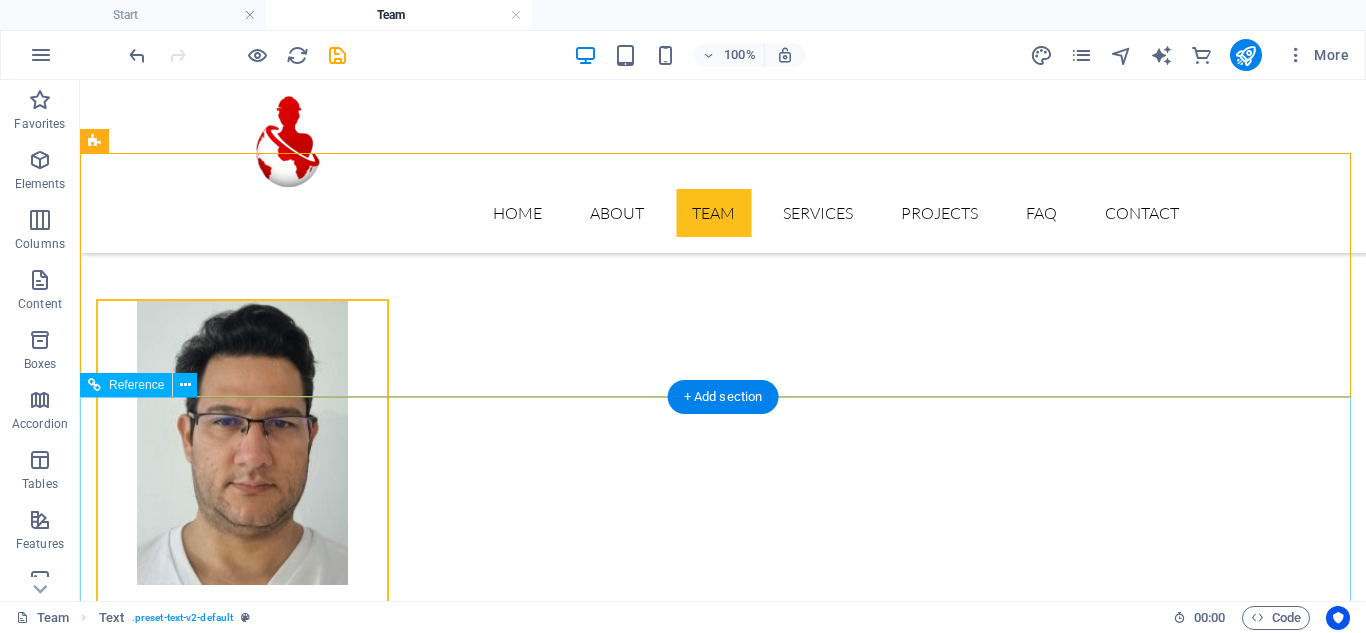scroll, scrollTop: 2000, scrollLeft: 0, axis: vertical 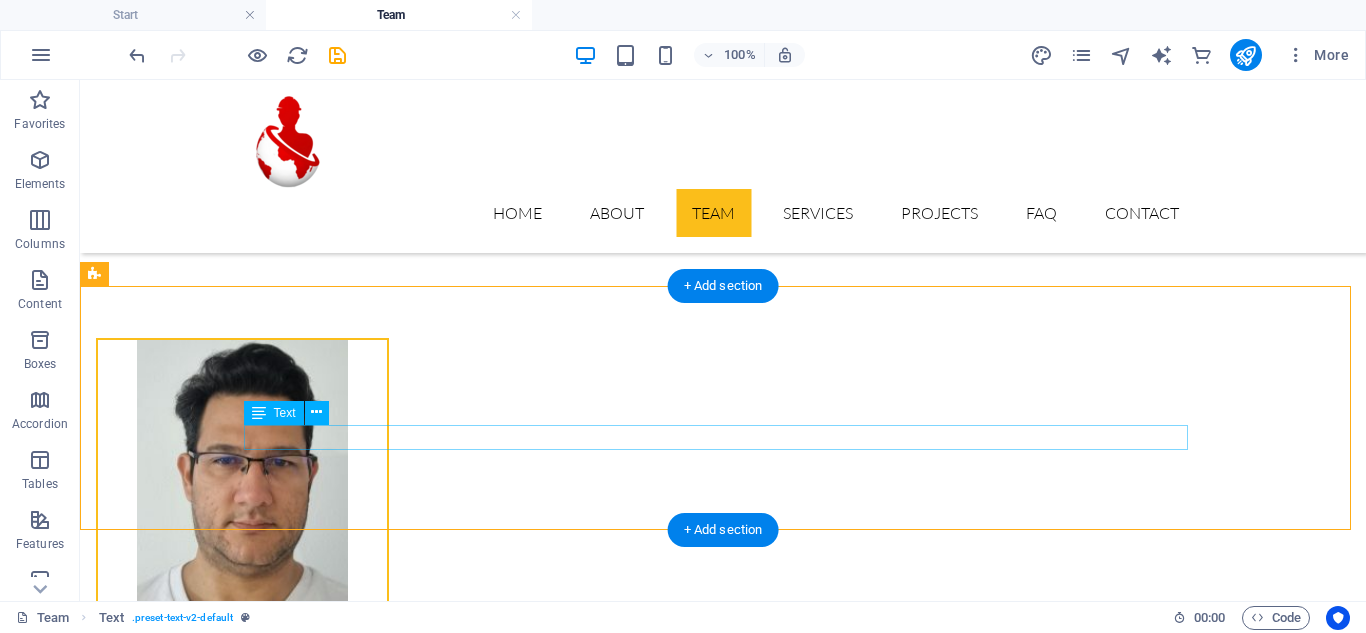 click on "Project manager and assistant." at bounding box center [723, 2159] 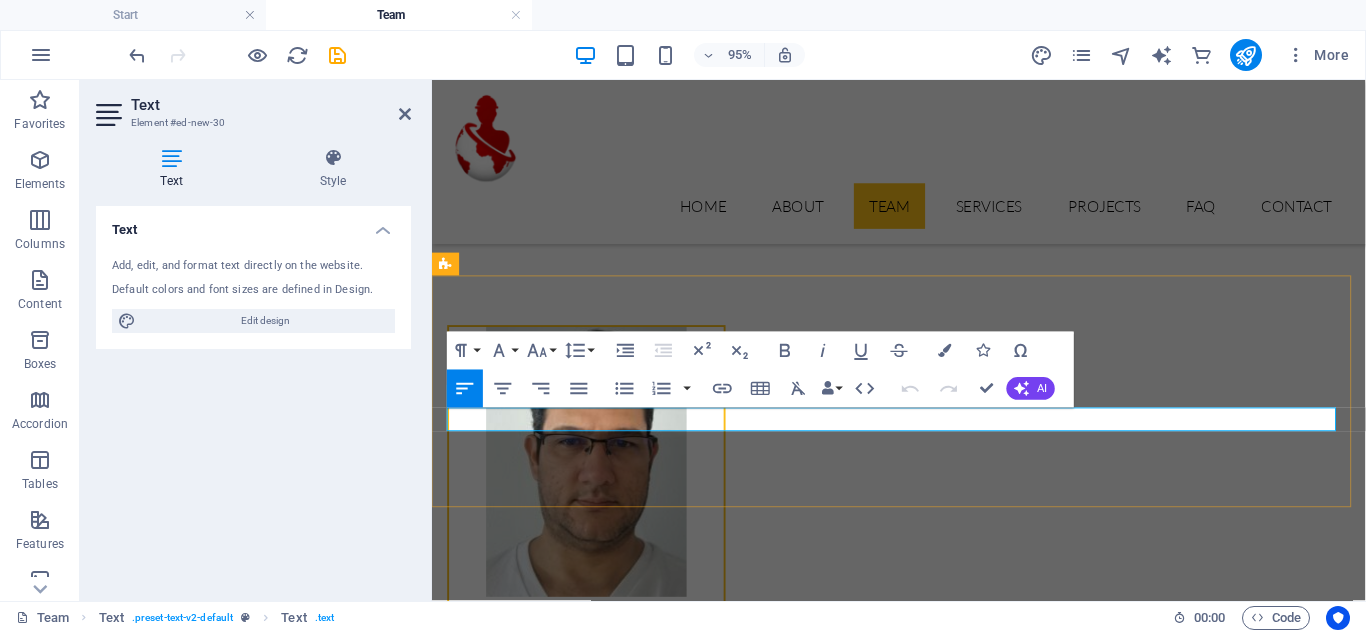 click on "Project manager and assistant." at bounding box center (924, 2159) 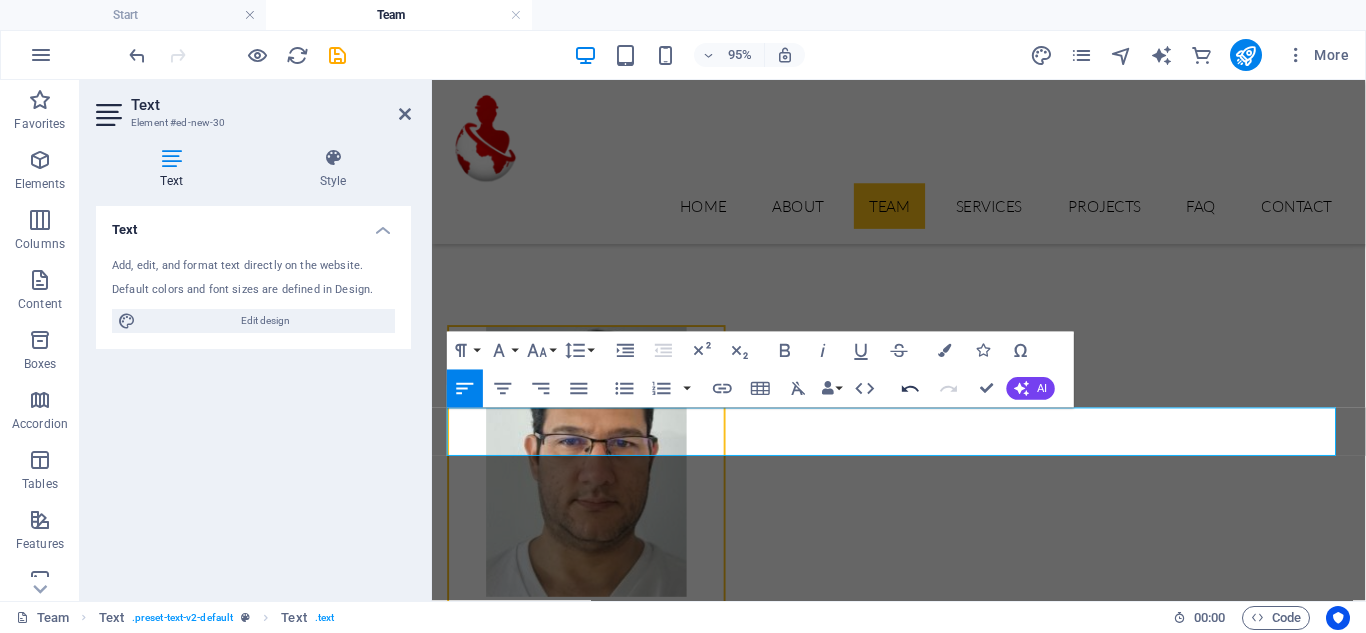 click 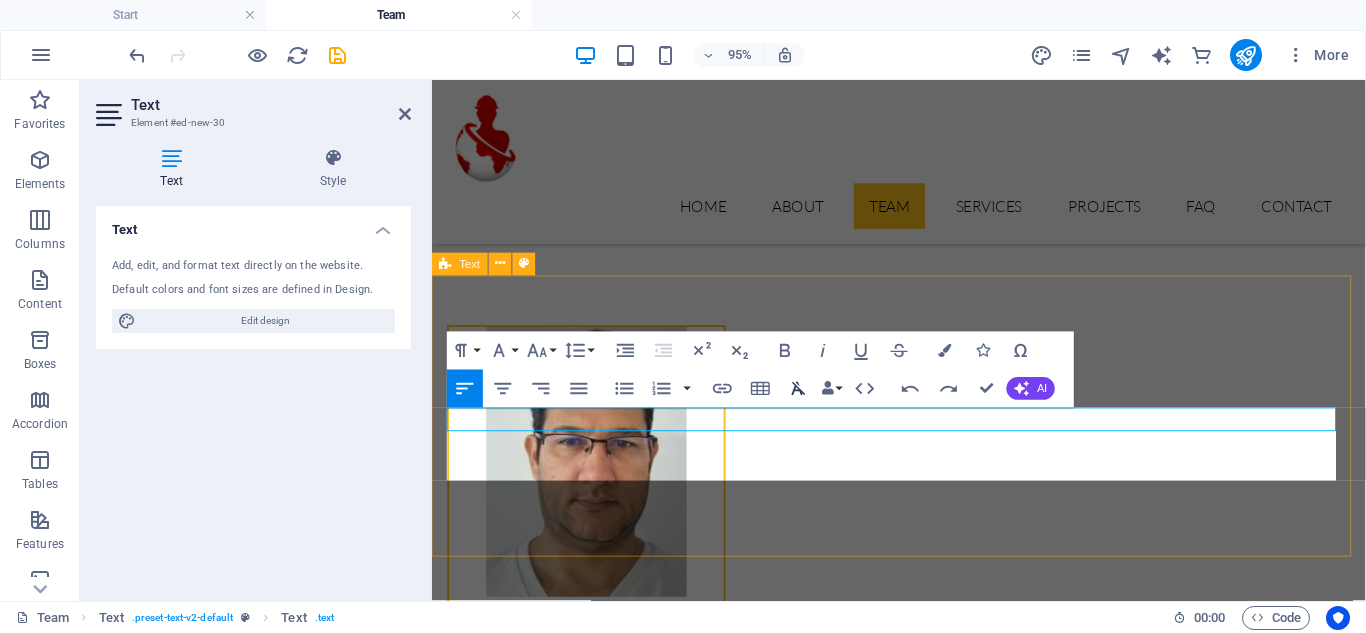 scroll, scrollTop: 839, scrollLeft: 0, axis: vertical 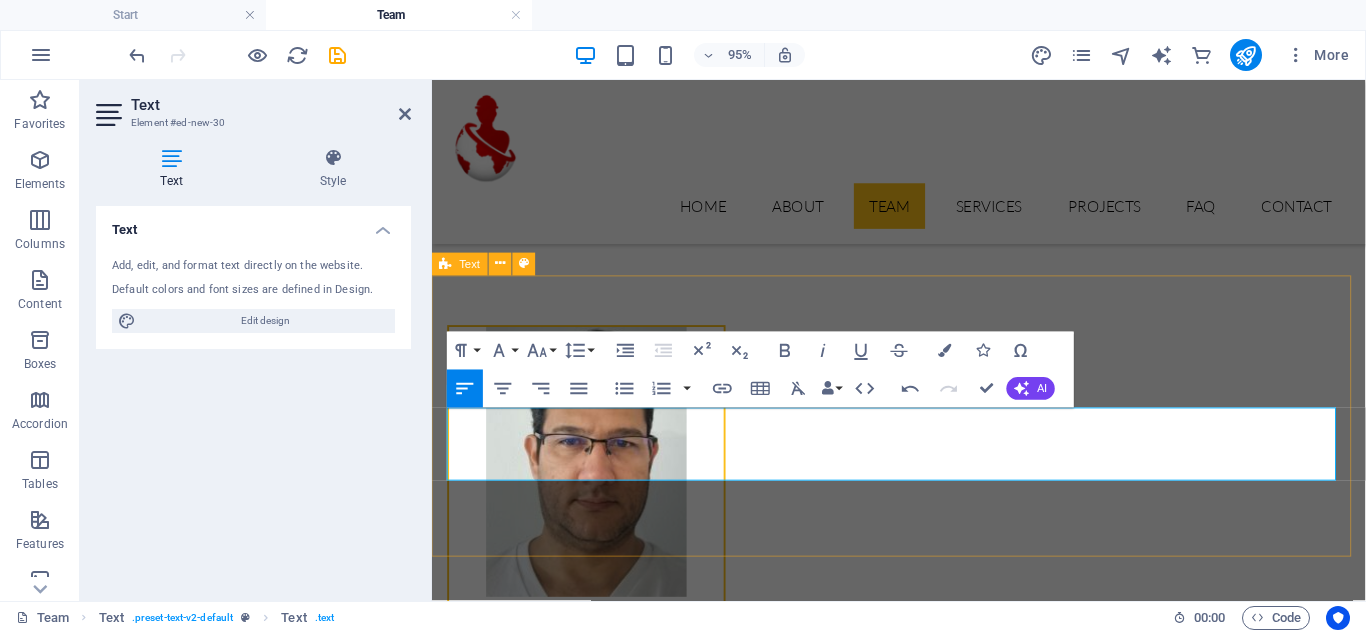 click on "[LAST] [LAST] Project manager and assistant. Innovative leader, dedicated collaborator, problem-solving expert. Innovative leader, dedicated collaborator, problem-solving expert." at bounding box center (923, 2154) 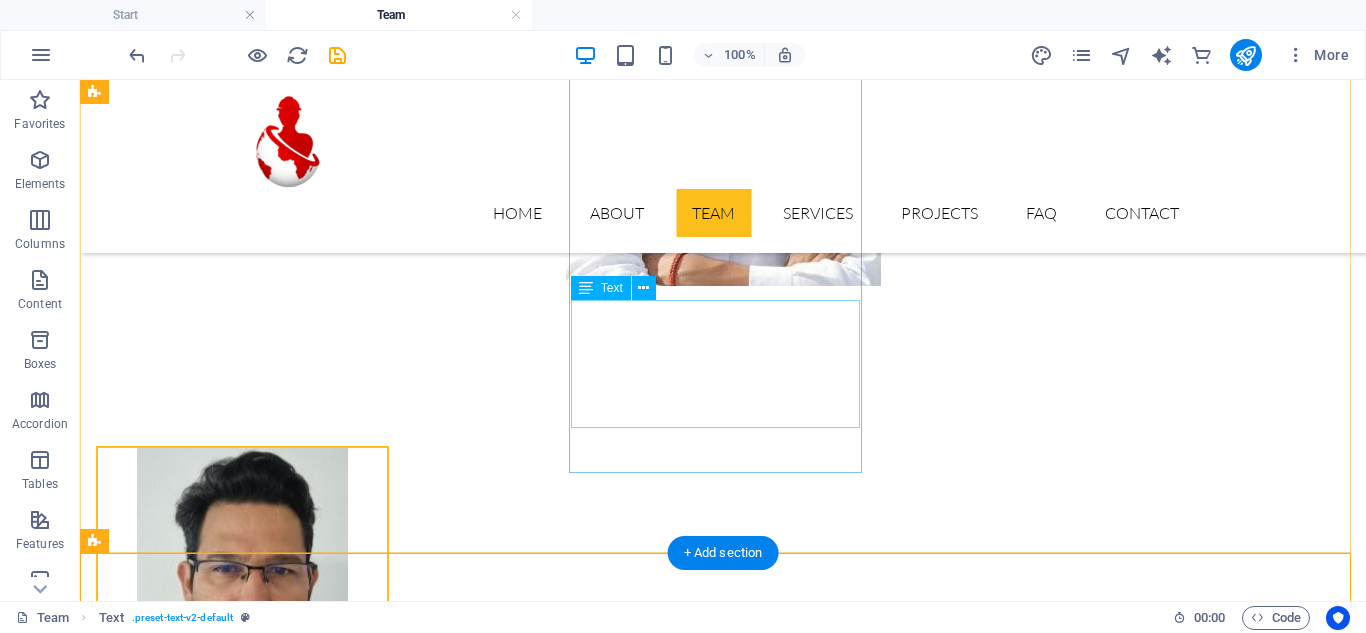 scroll, scrollTop: 2000, scrollLeft: 0, axis: vertical 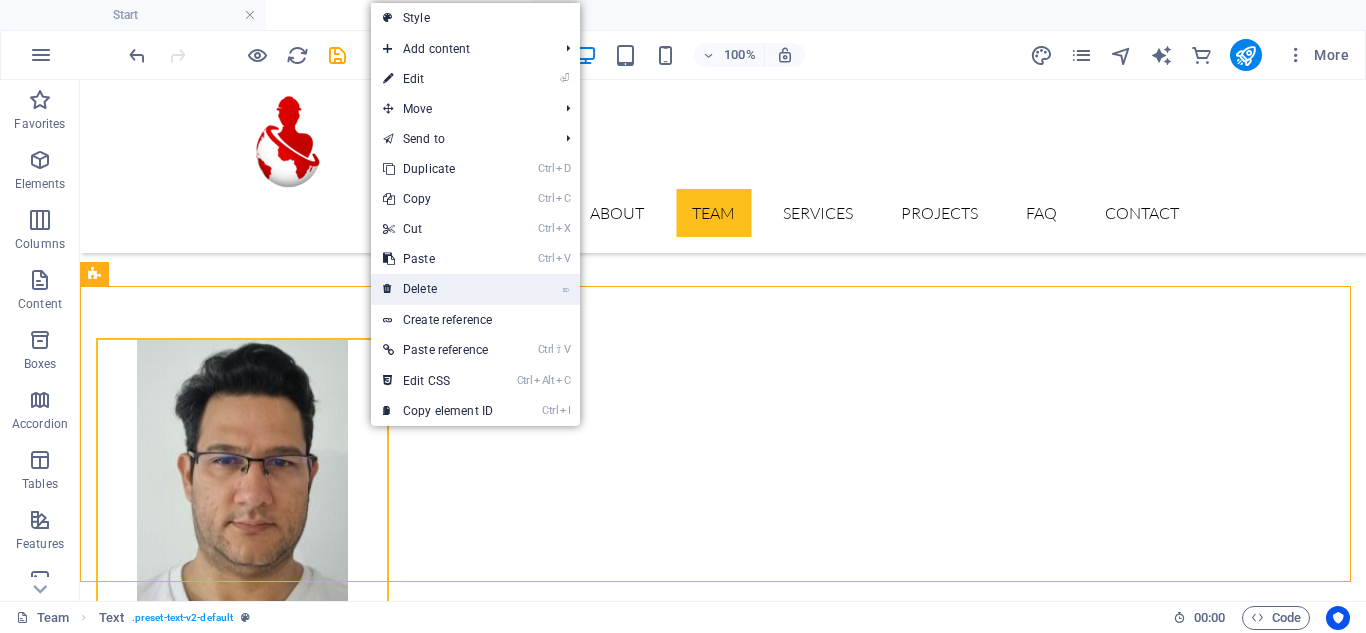 click on "⌦  Delete" at bounding box center [438, 289] 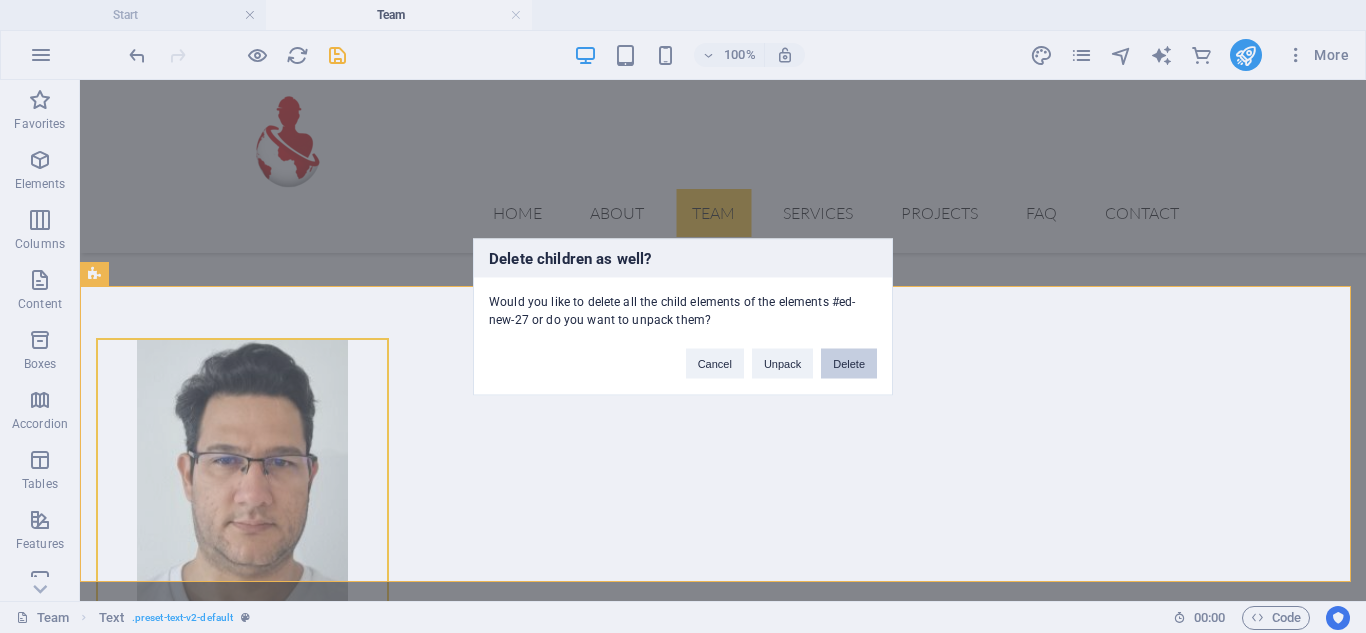 click on "Delete" at bounding box center [849, 363] 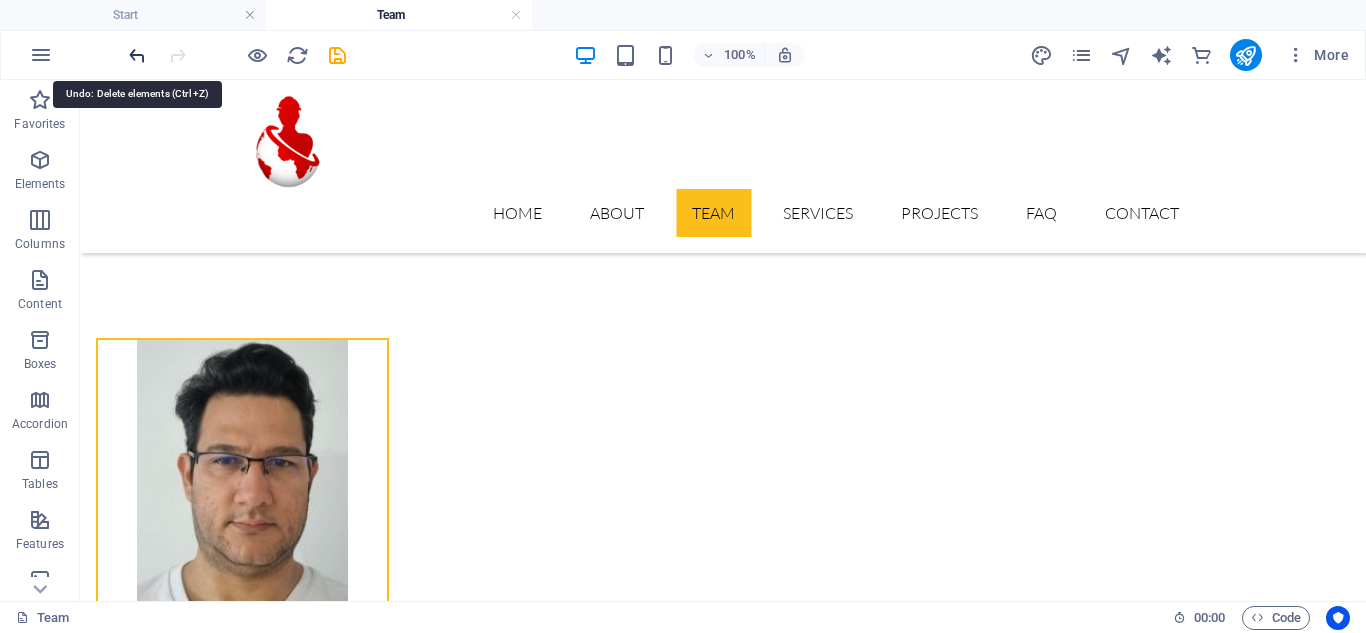 click at bounding box center [137, 55] 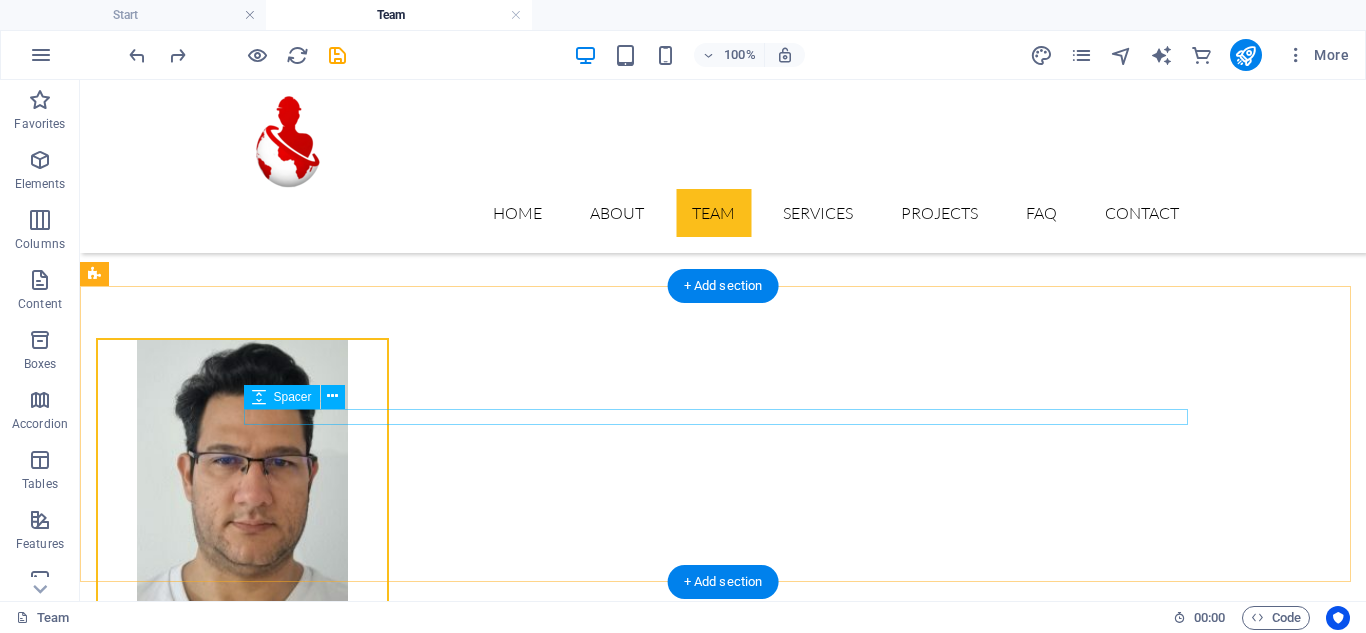 click at bounding box center [723, 2138] 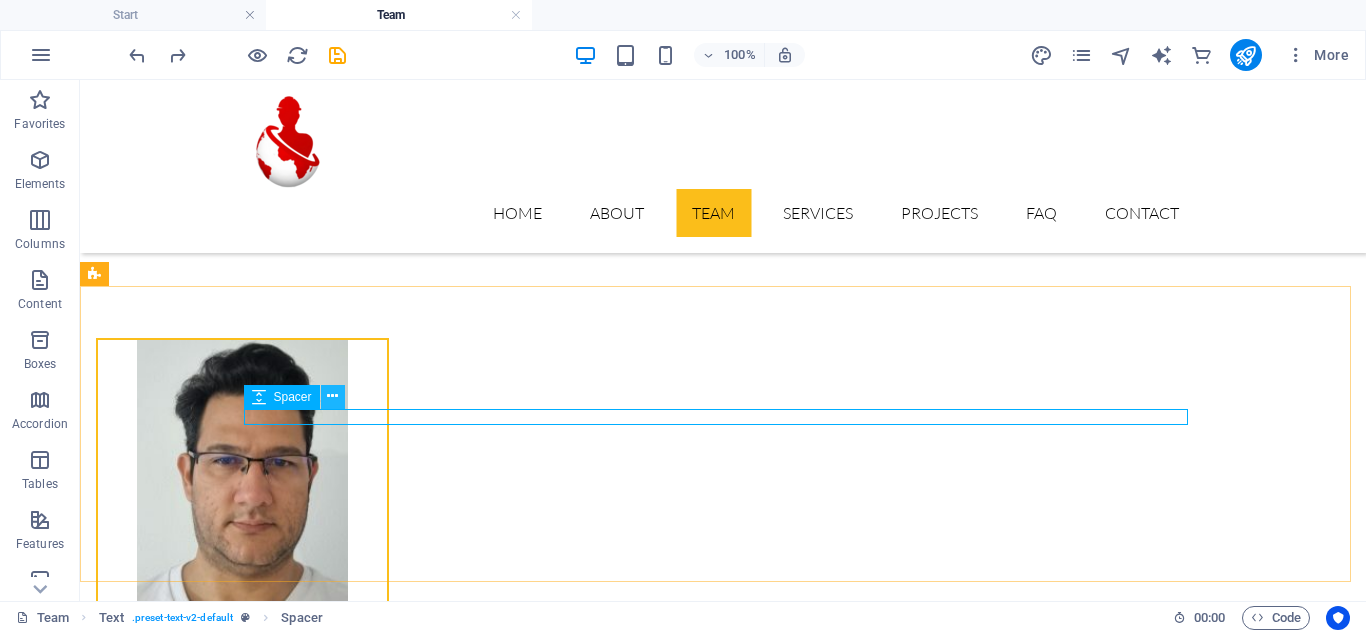 click at bounding box center (332, 396) 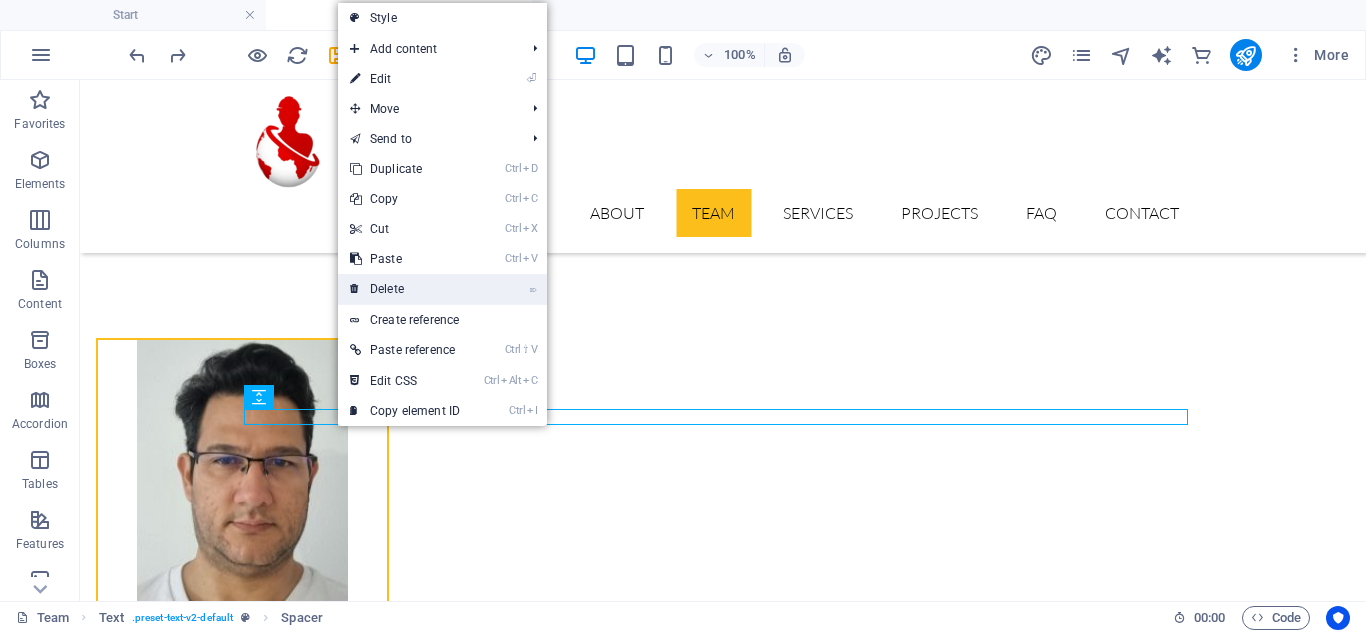 click on "⌦  Delete" at bounding box center (405, 289) 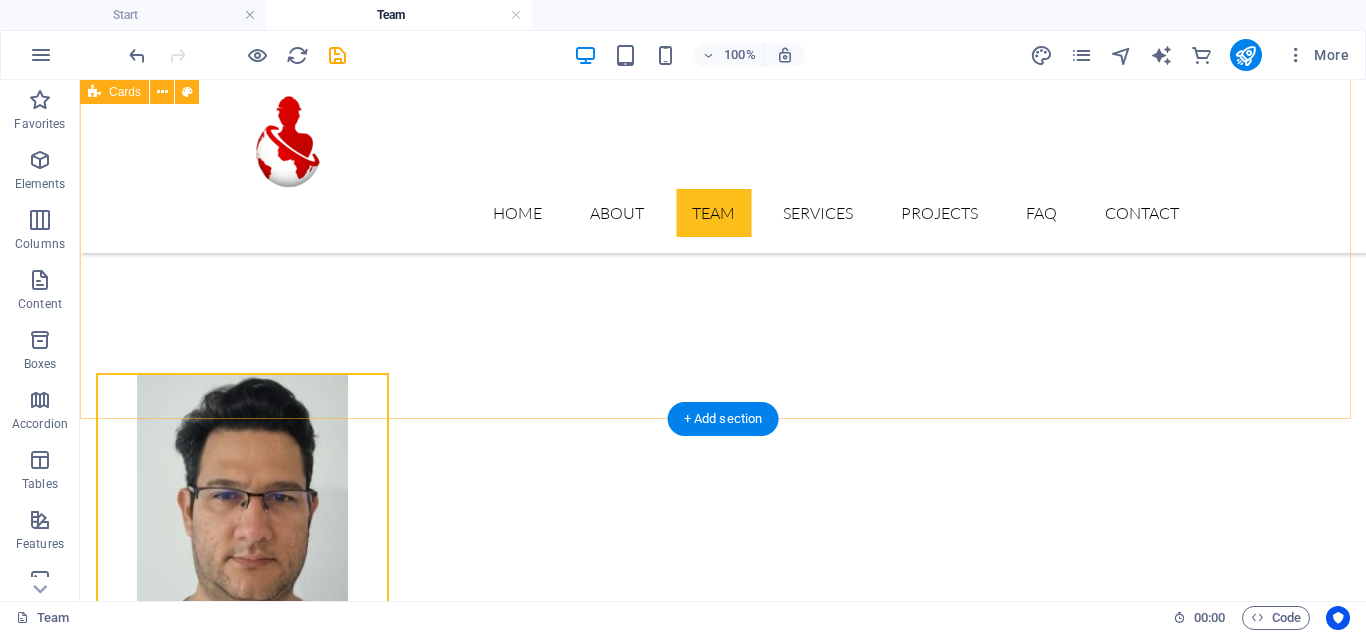scroll, scrollTop: 2000, scrollLeft: 0, axis: vertical 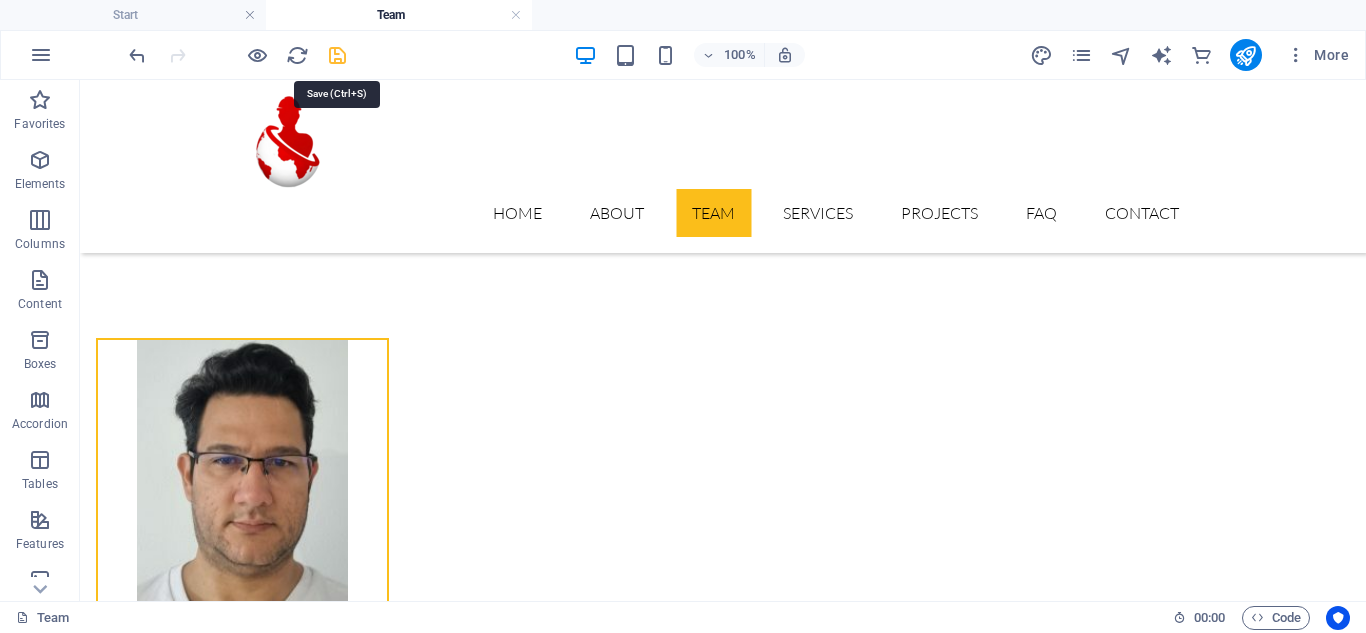 click at bounding box center [337, 55] 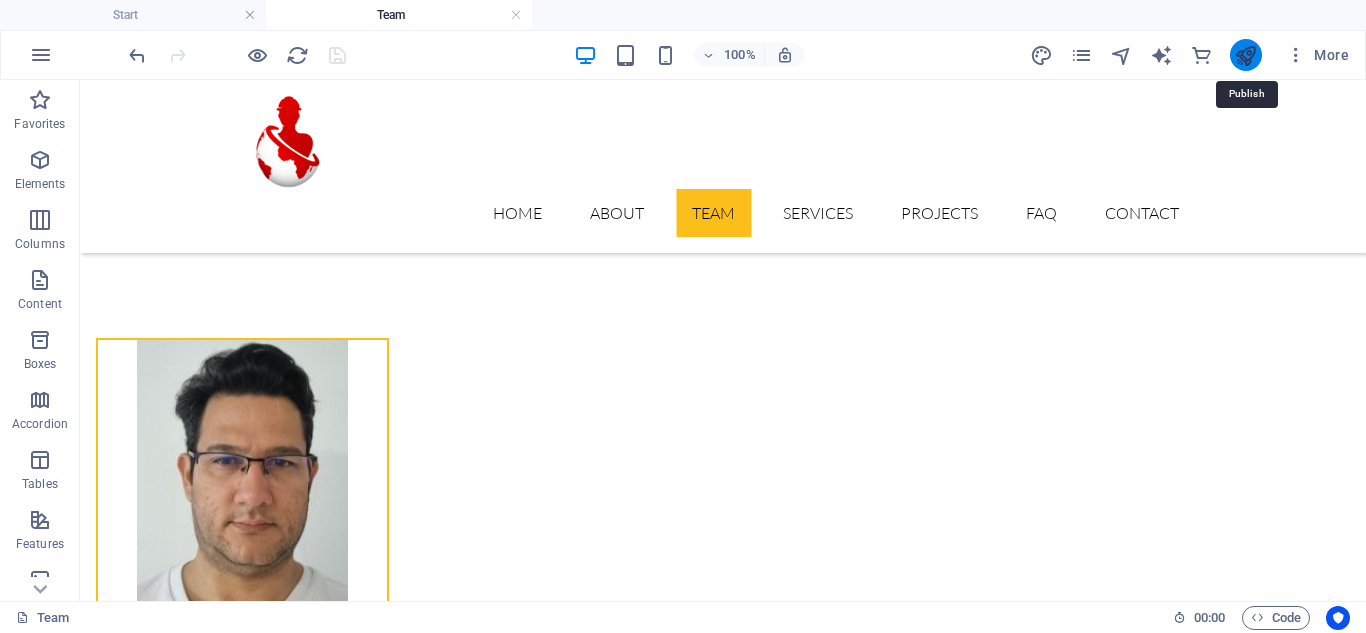 click at bounding box center [1245, 55] 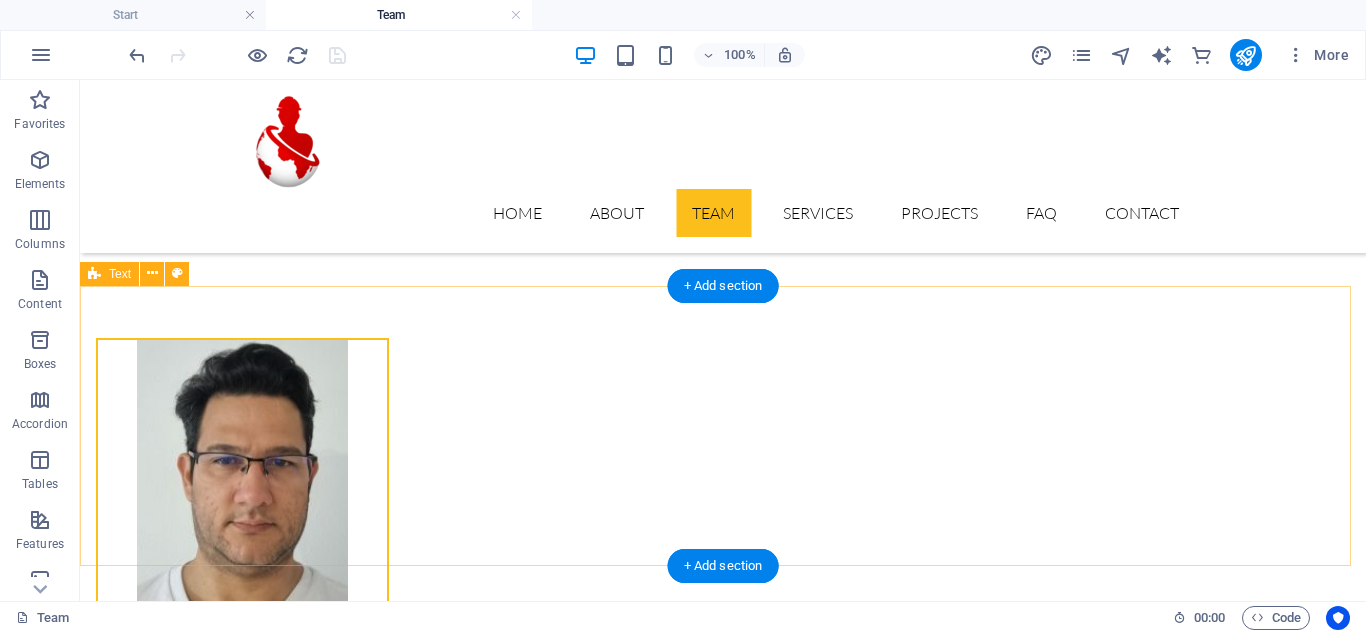 scroll, scrollTop: 1867, scrollLeft: 0, axis: vertical 